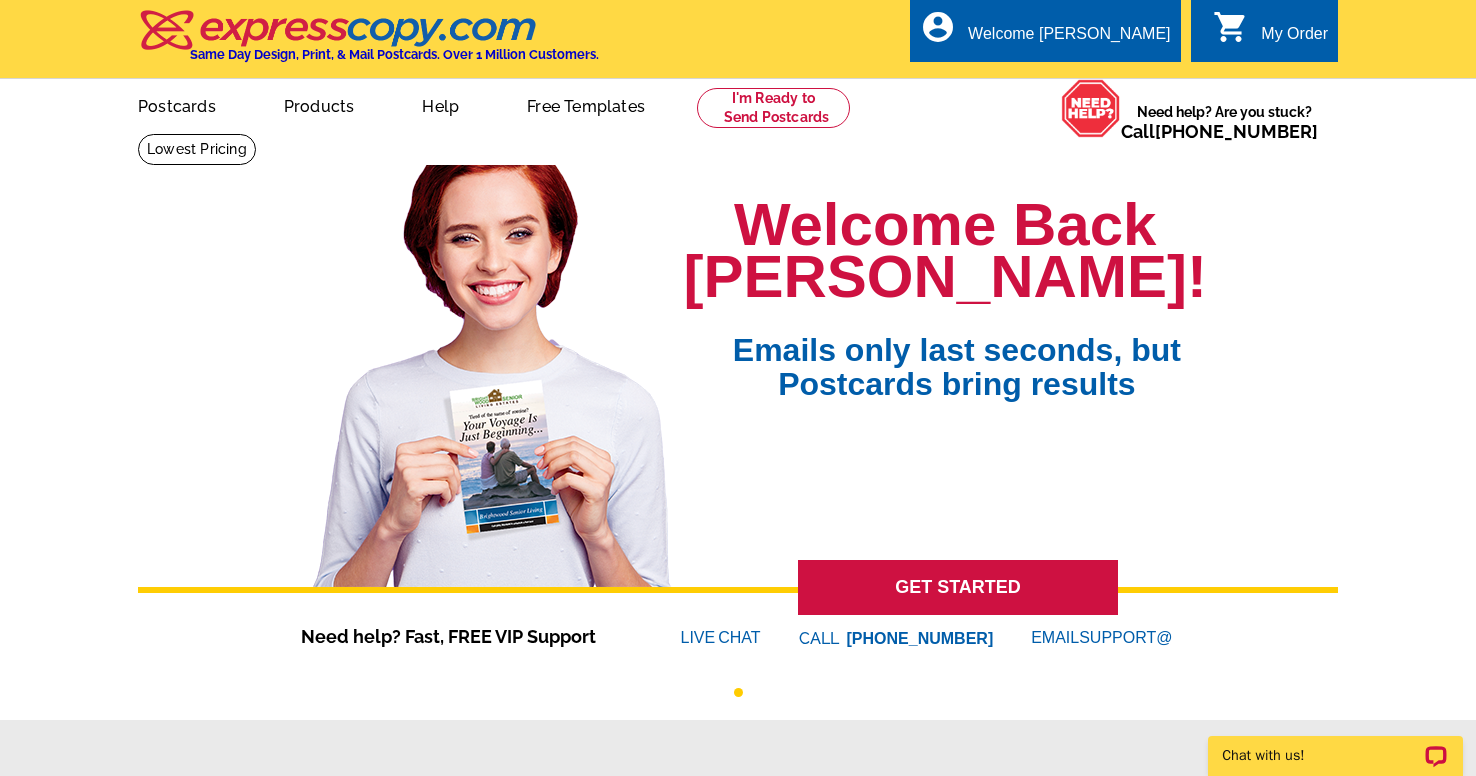 scroll, scrollTop: 0, scrollLeft: 0, axis: both 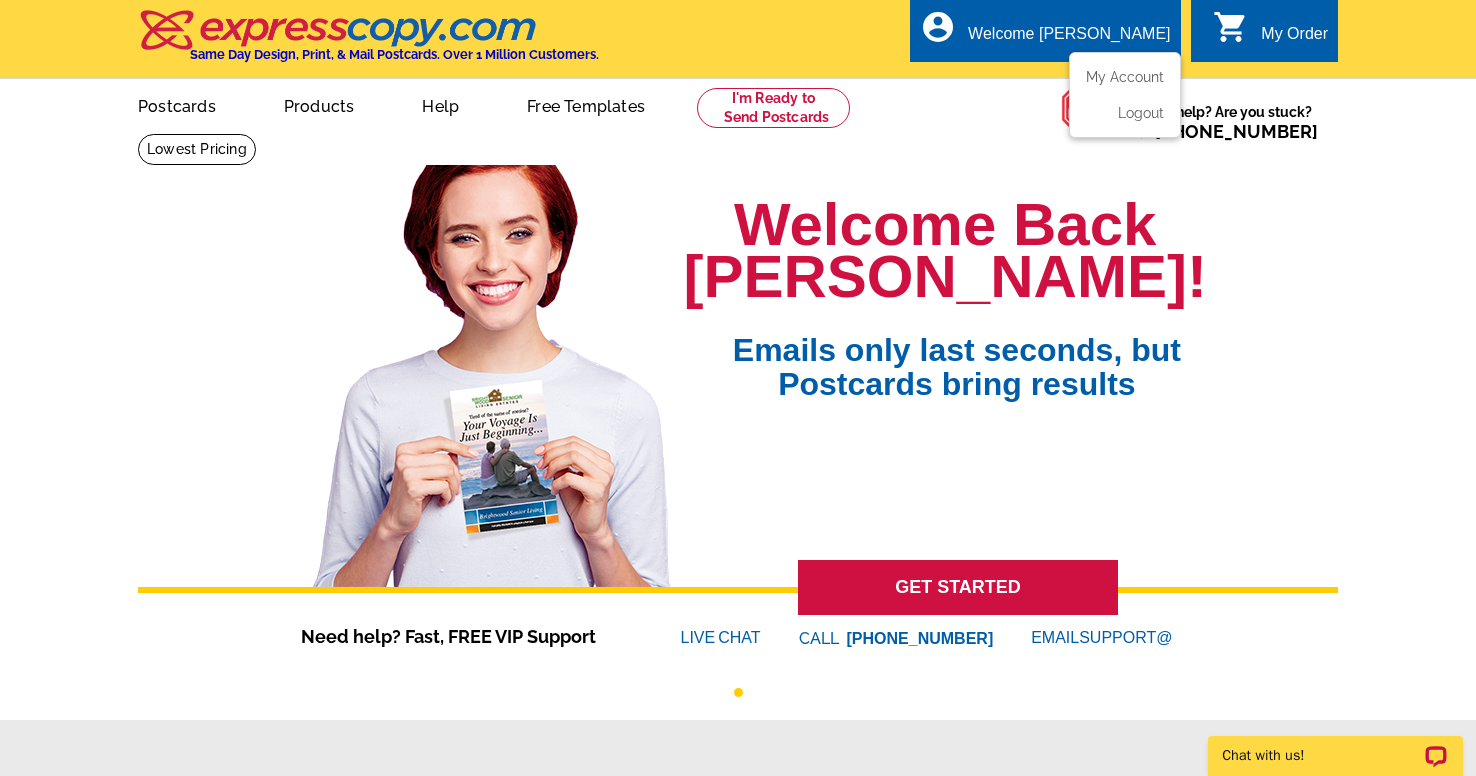 click on "Welcome [PERSON_NAME]" at bounding box center (1069, 39) 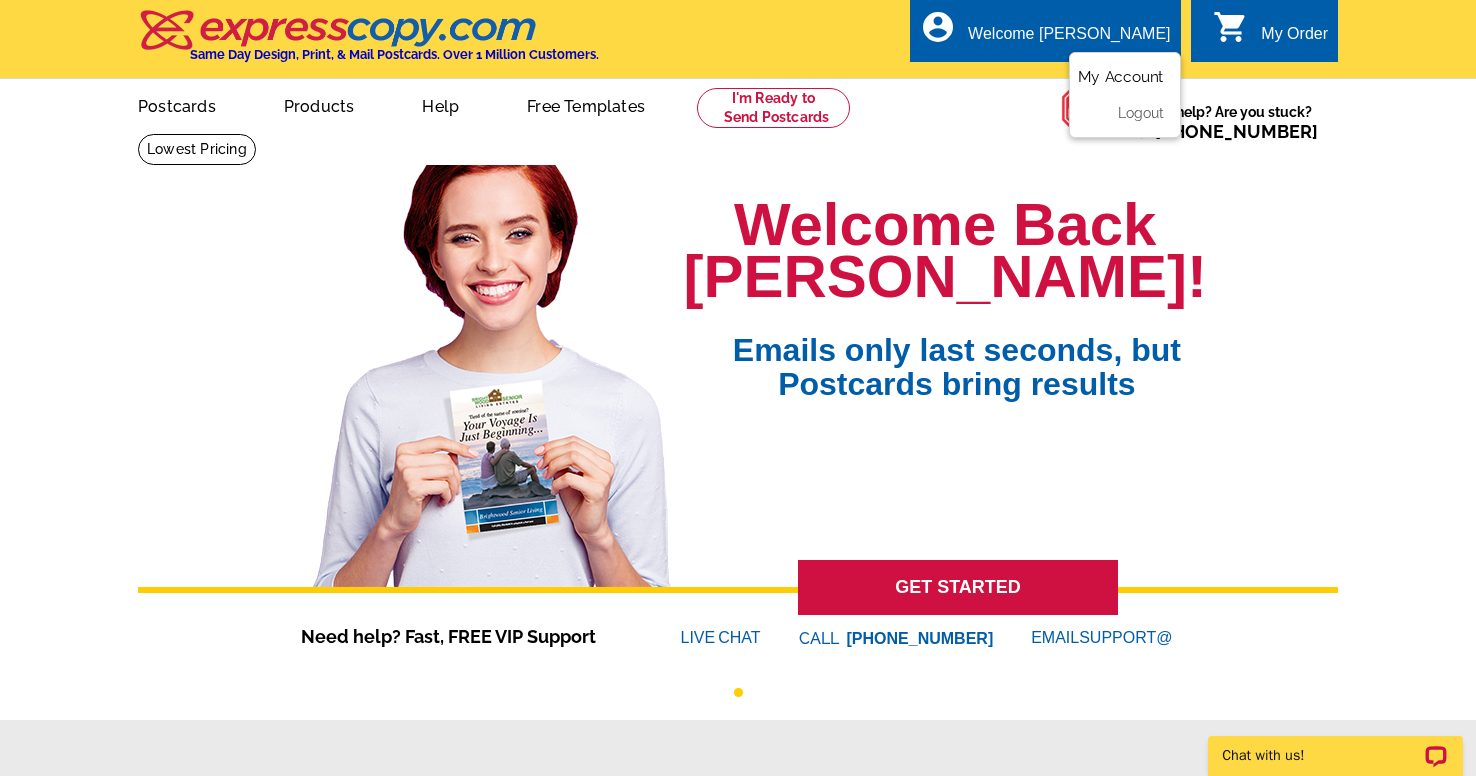 click on "My Account" at bounding box center (1121, 77) 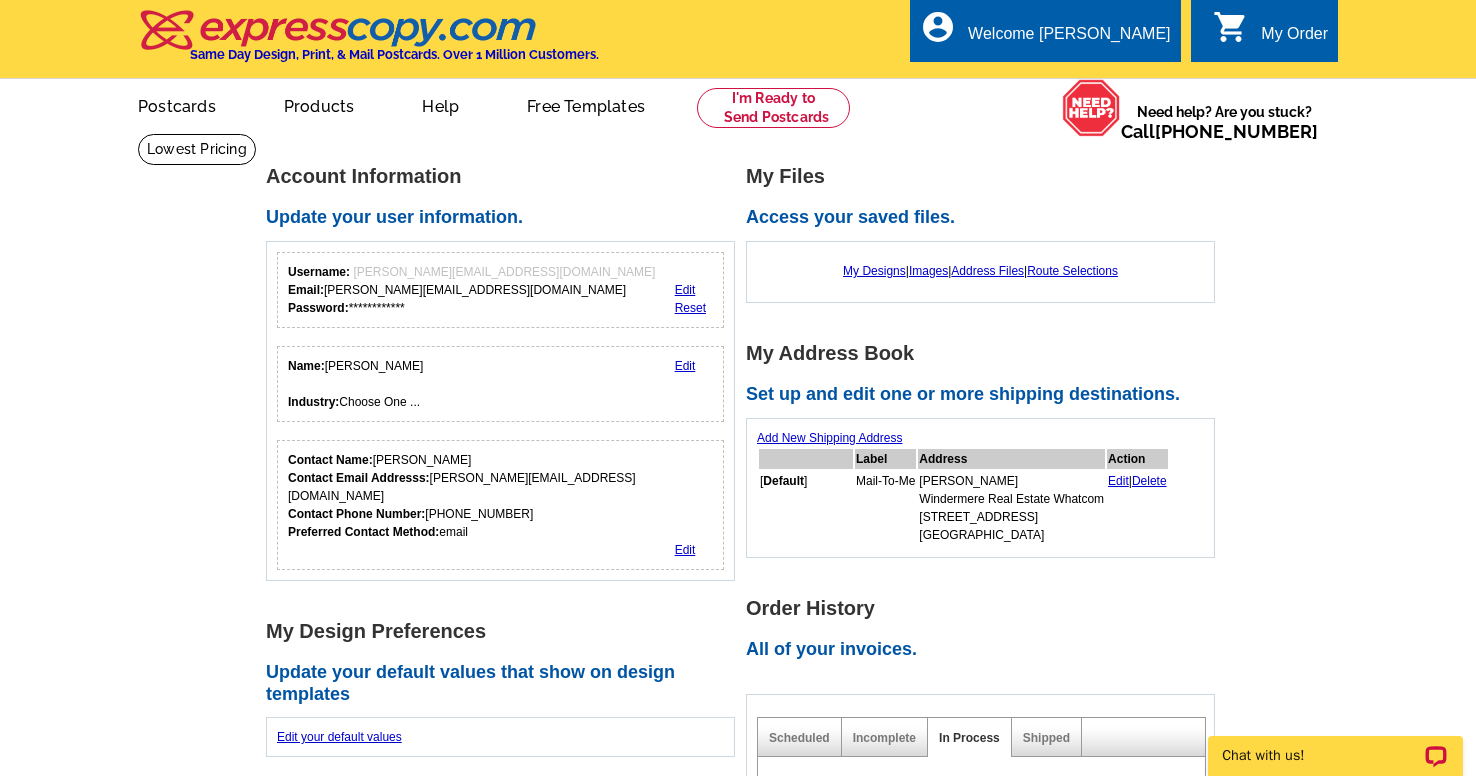 scroll, scrollTop: 0, scrollLeft: 0, axis: both 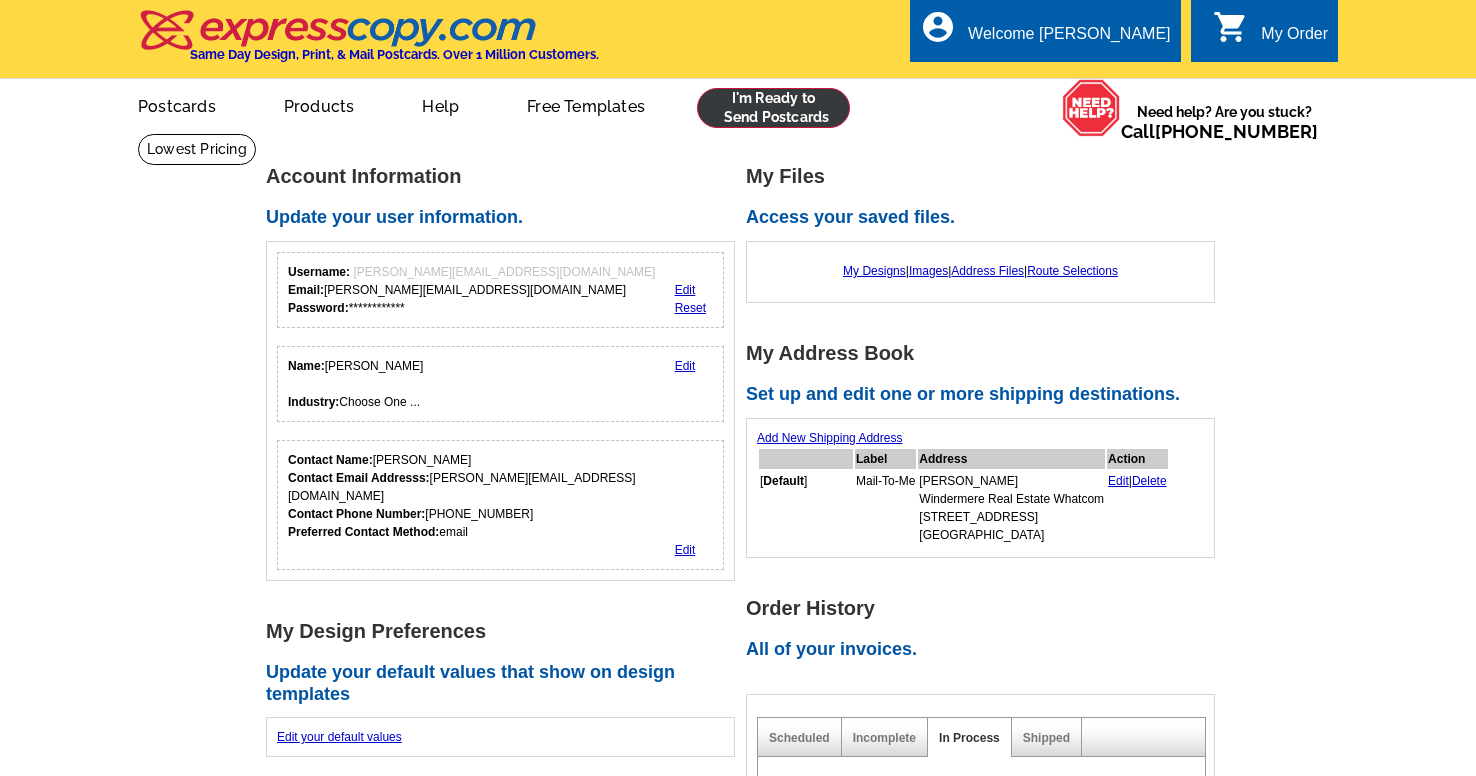 click at bounding box center (773, 108) 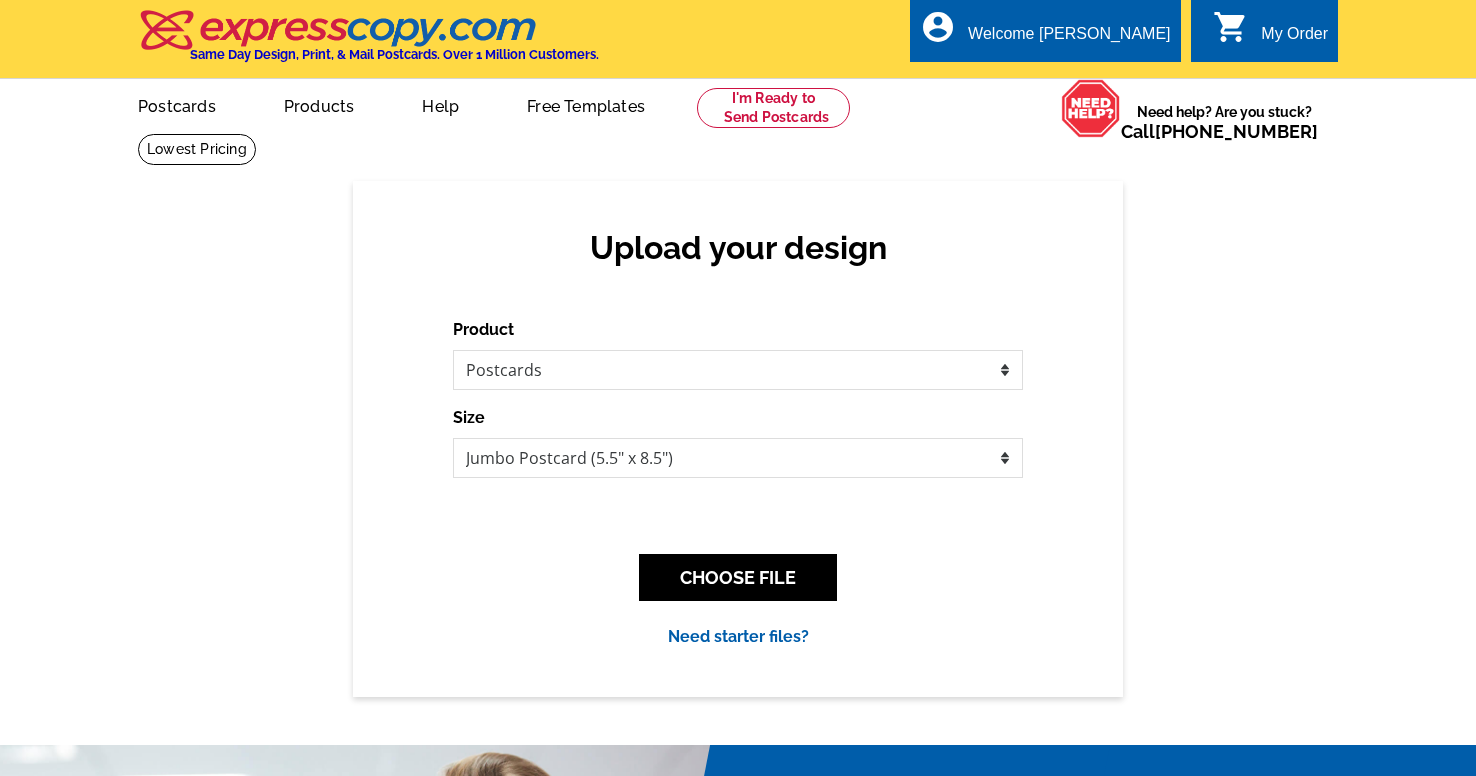 scroll, scrollTop: 0, scrollLeft: 0, axis: both 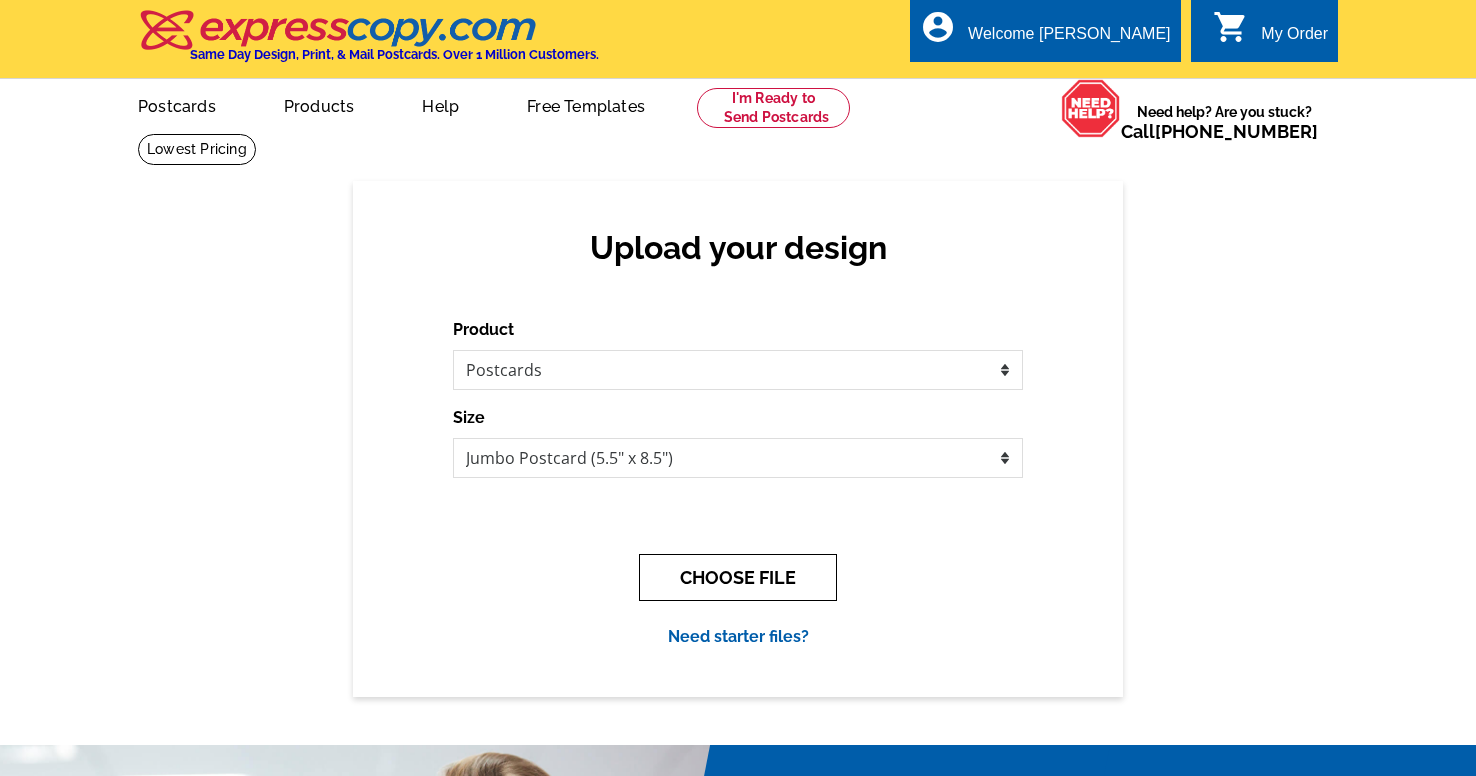click on "CHOOSE FILE" at bounding box center [738, 577] 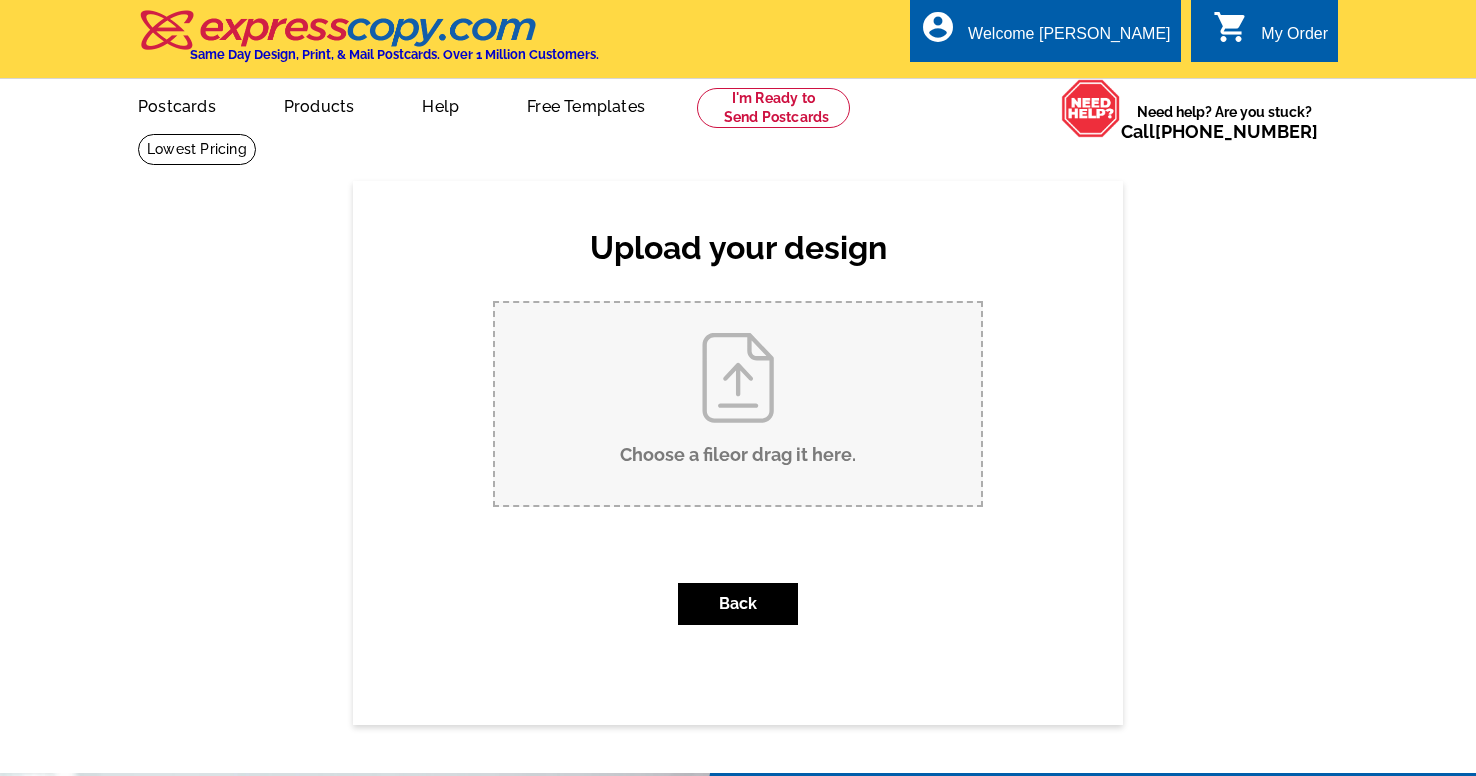 click on "Choose a file  or drag it here ." at bounding box center [738, 404] 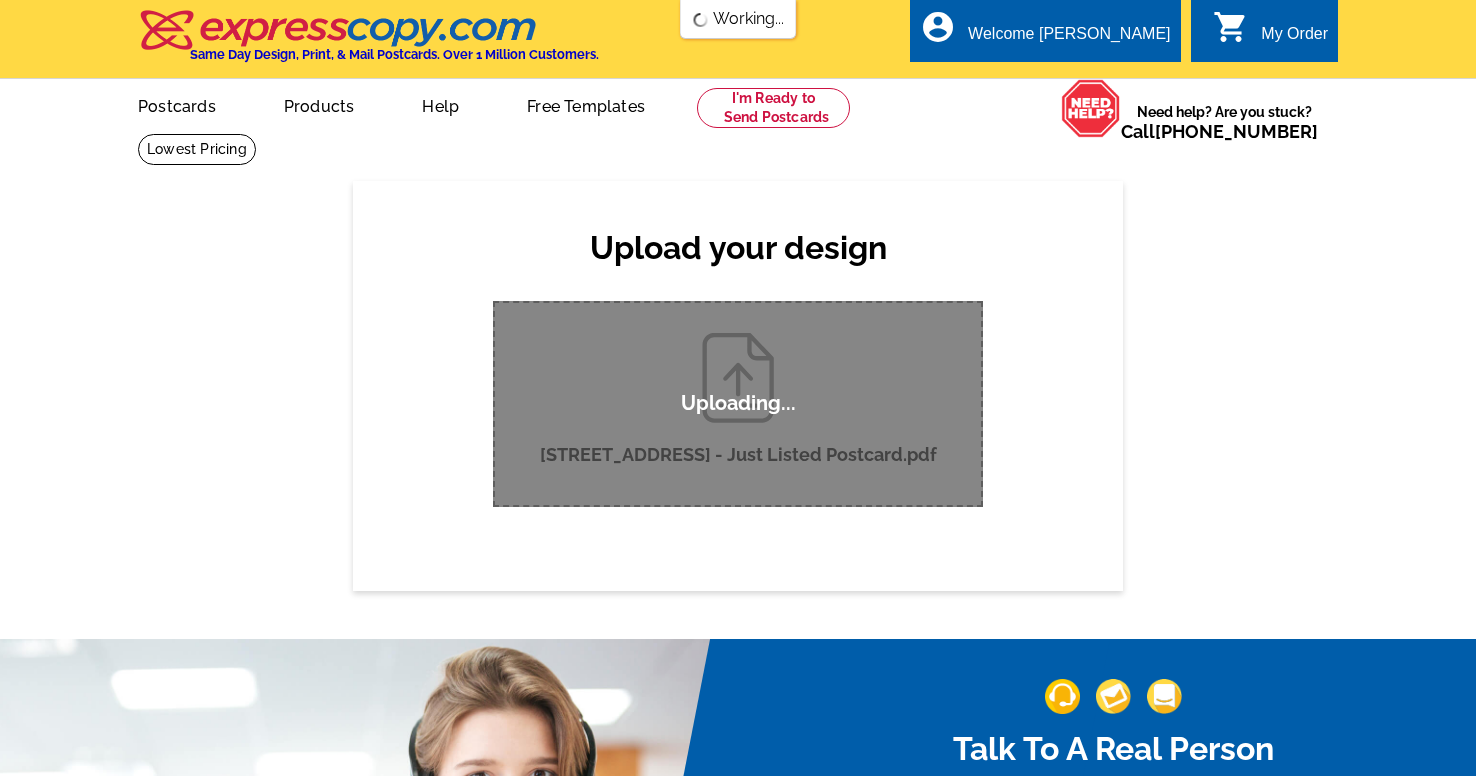 scroll, scrollTop: 0, scrollLeft: 0, axis: both 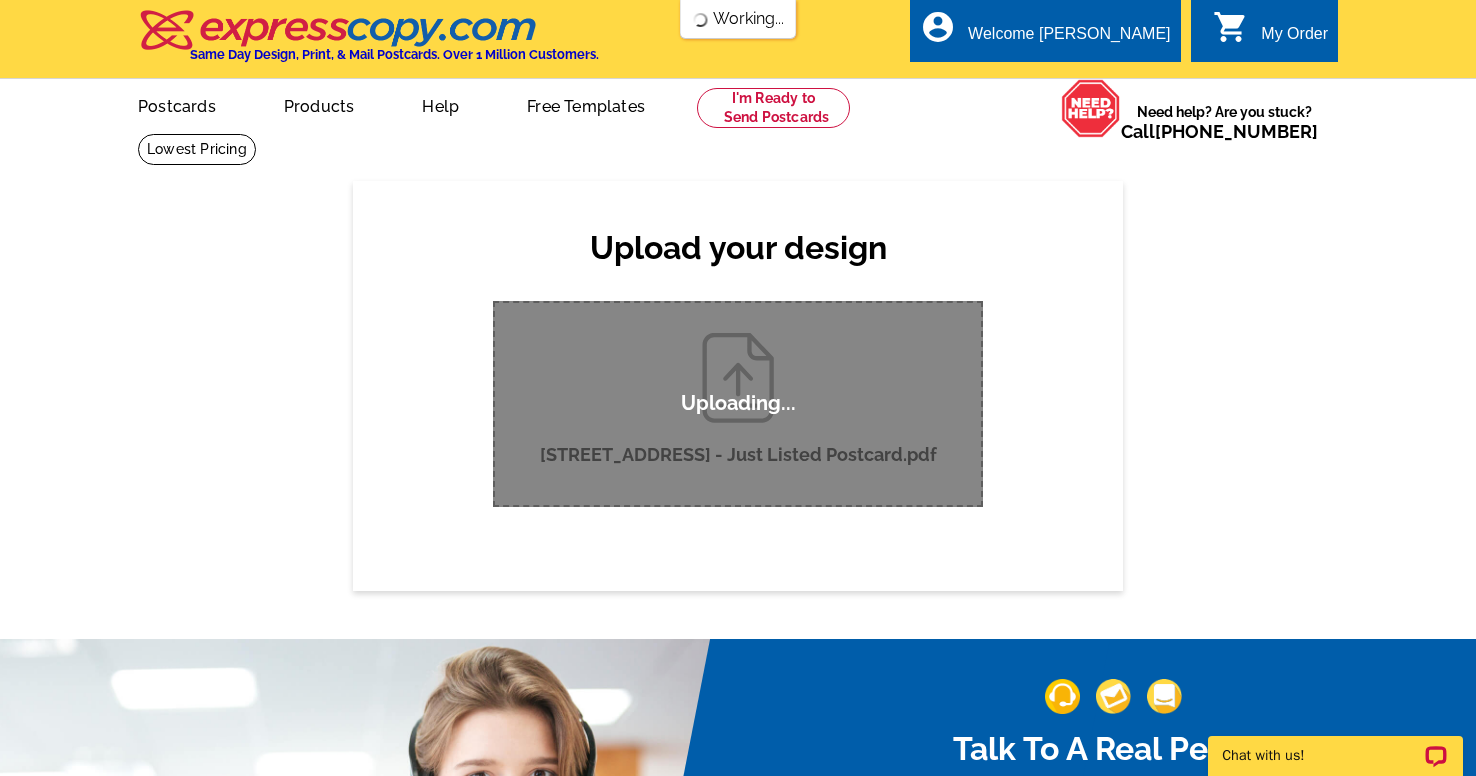 type 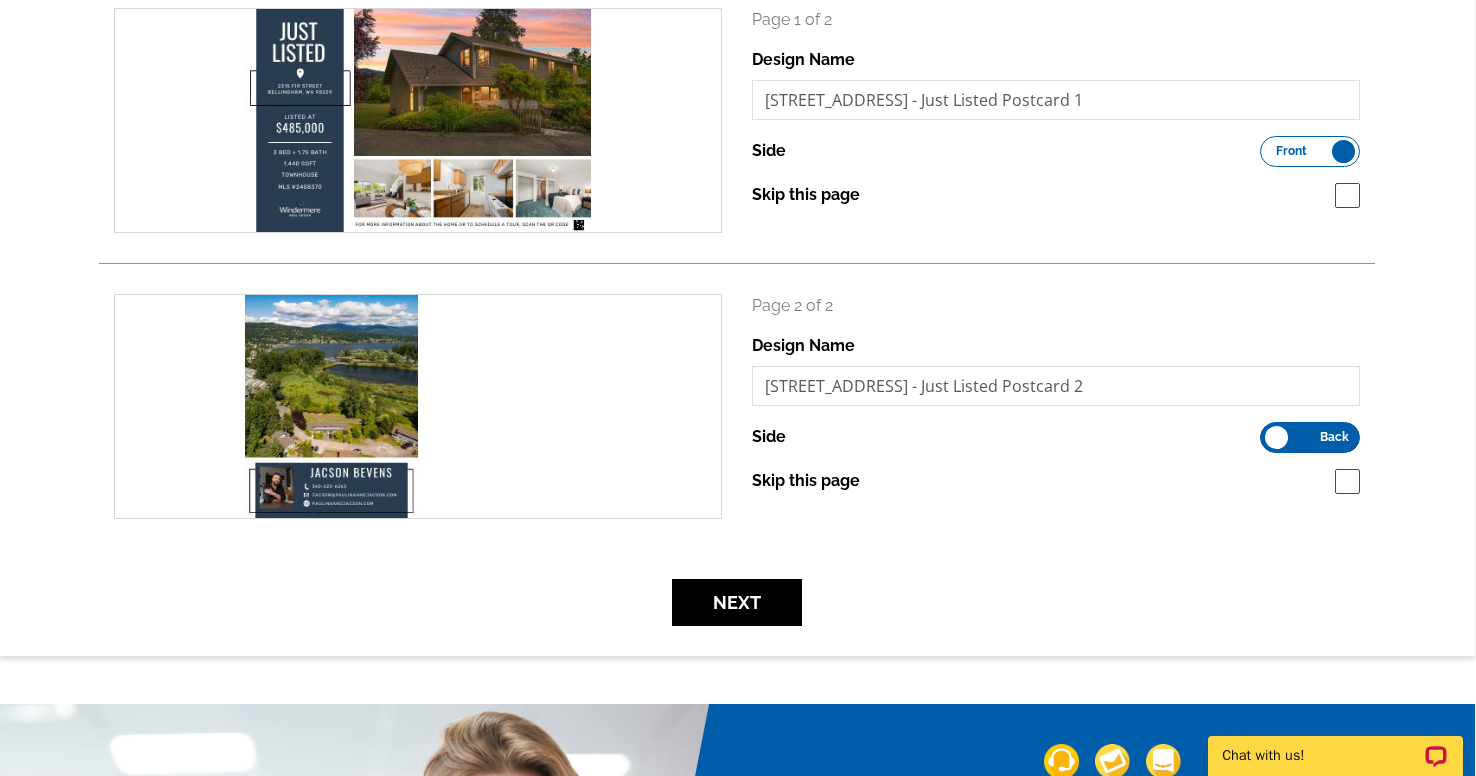 scroll, scrollTop: 332, scrollLeft: 1, axis: both 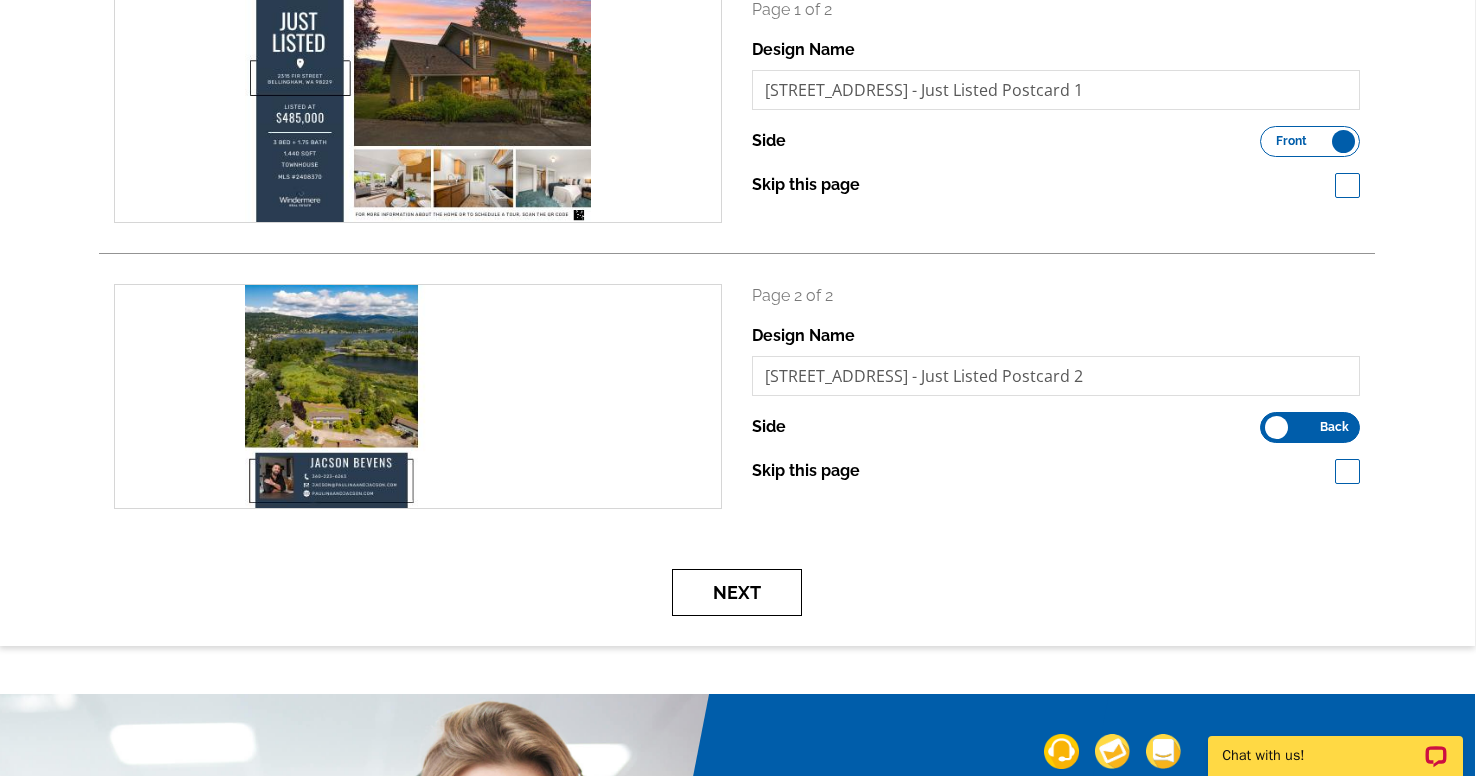 click on "Next" at bounding box center [737, 592] 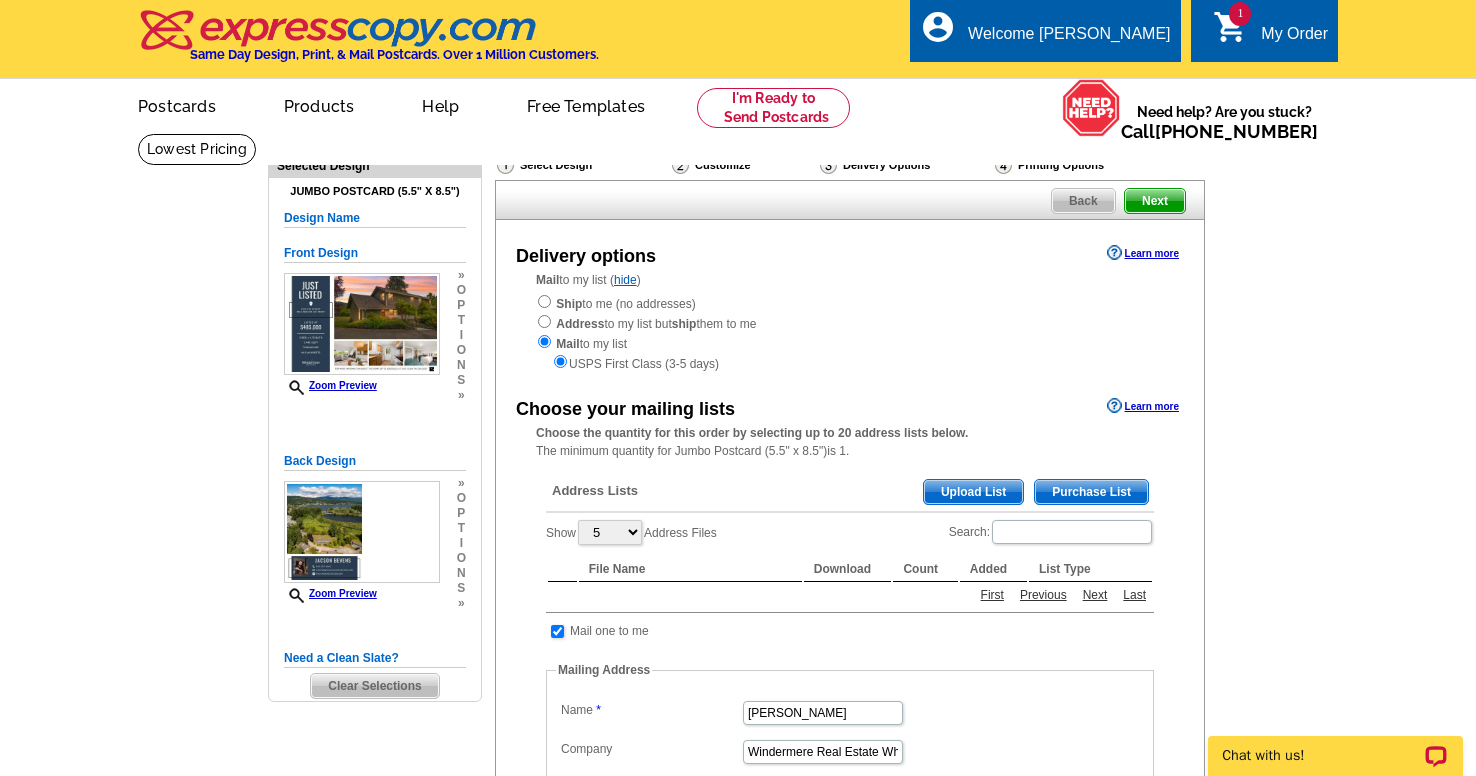 scroll, scrollTop: 0, scrollLeft: 0, axis: both 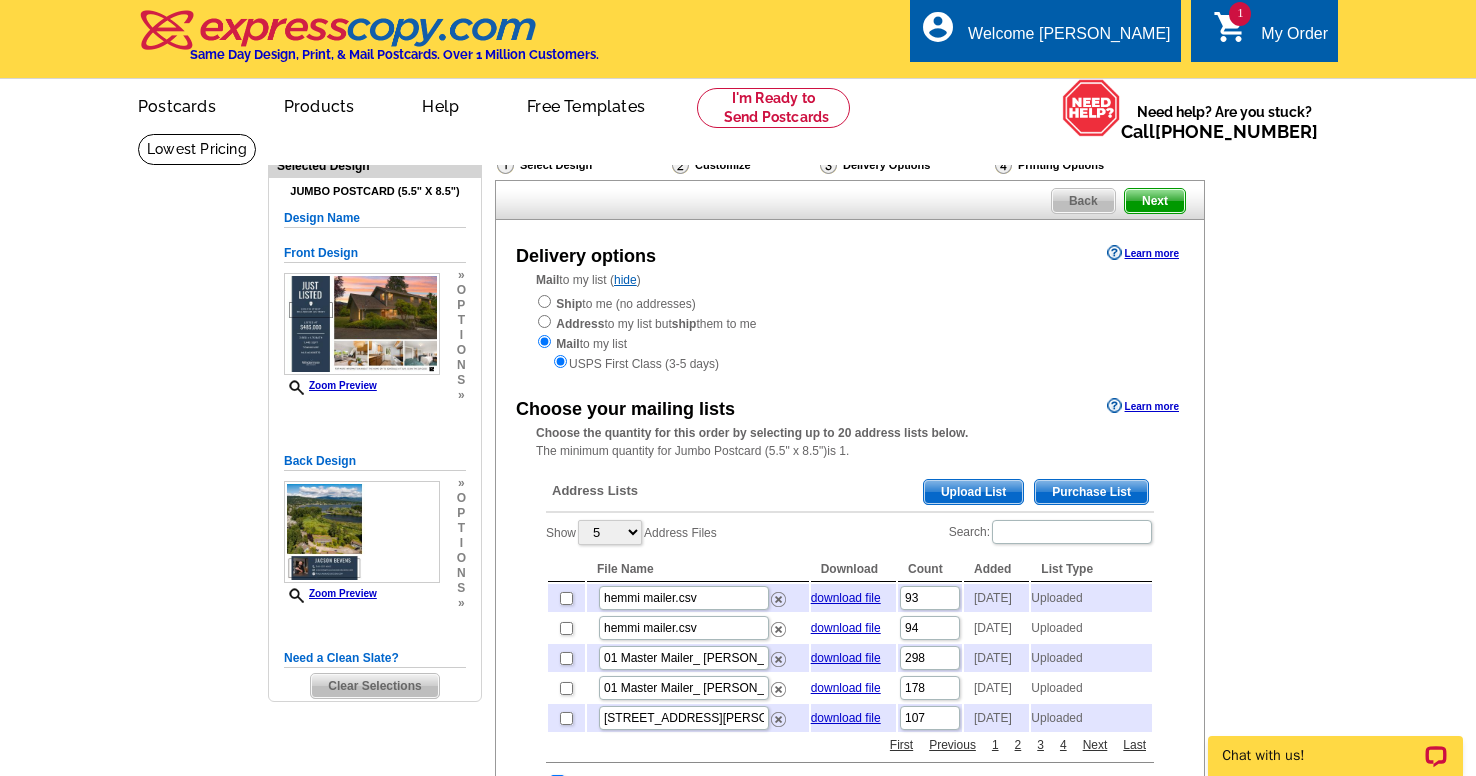 click on "Upload List" at bounding box center (973, 492) 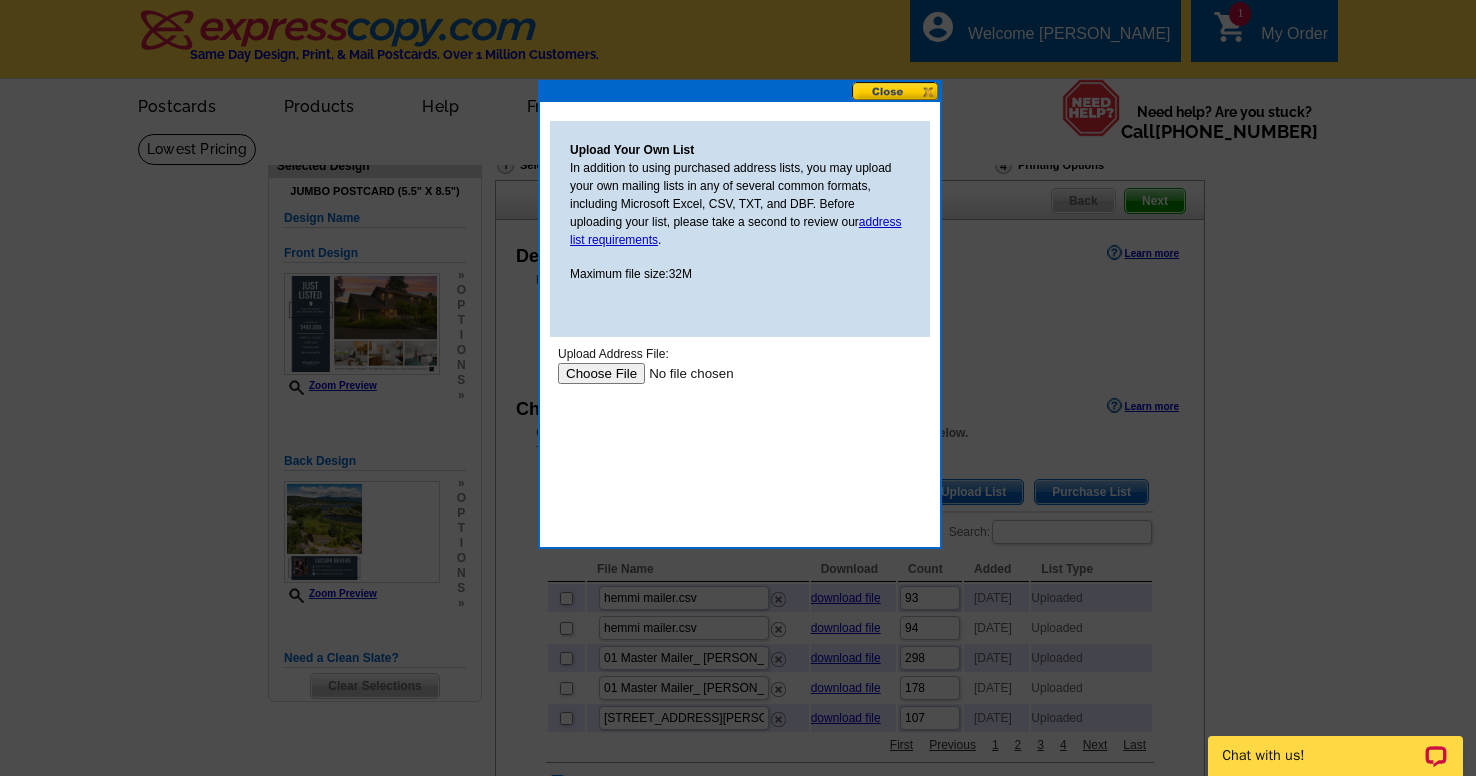 scroll, scrollTop: 0, scrollLeft: 0, axis: both 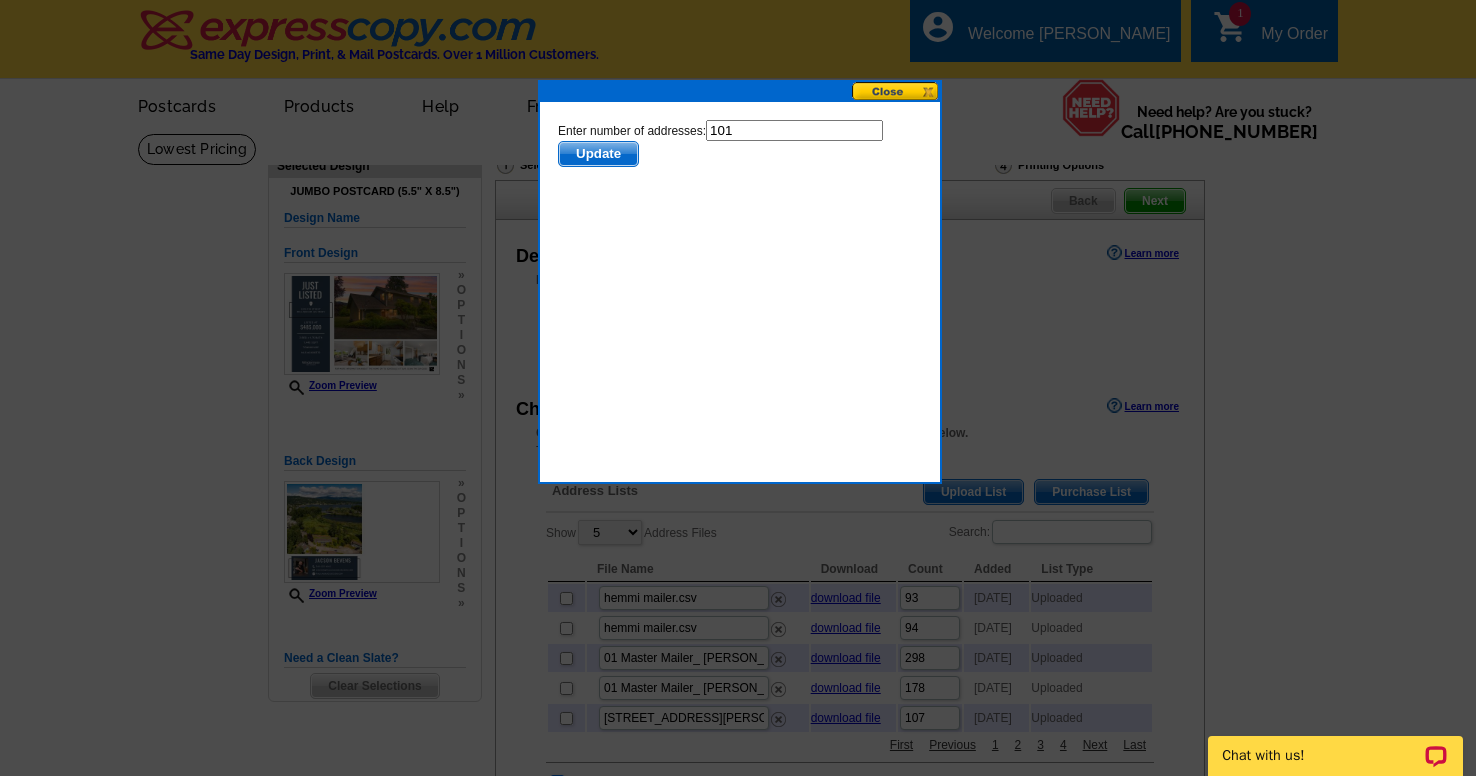 click on "Update" at bounding box center [598, 154] 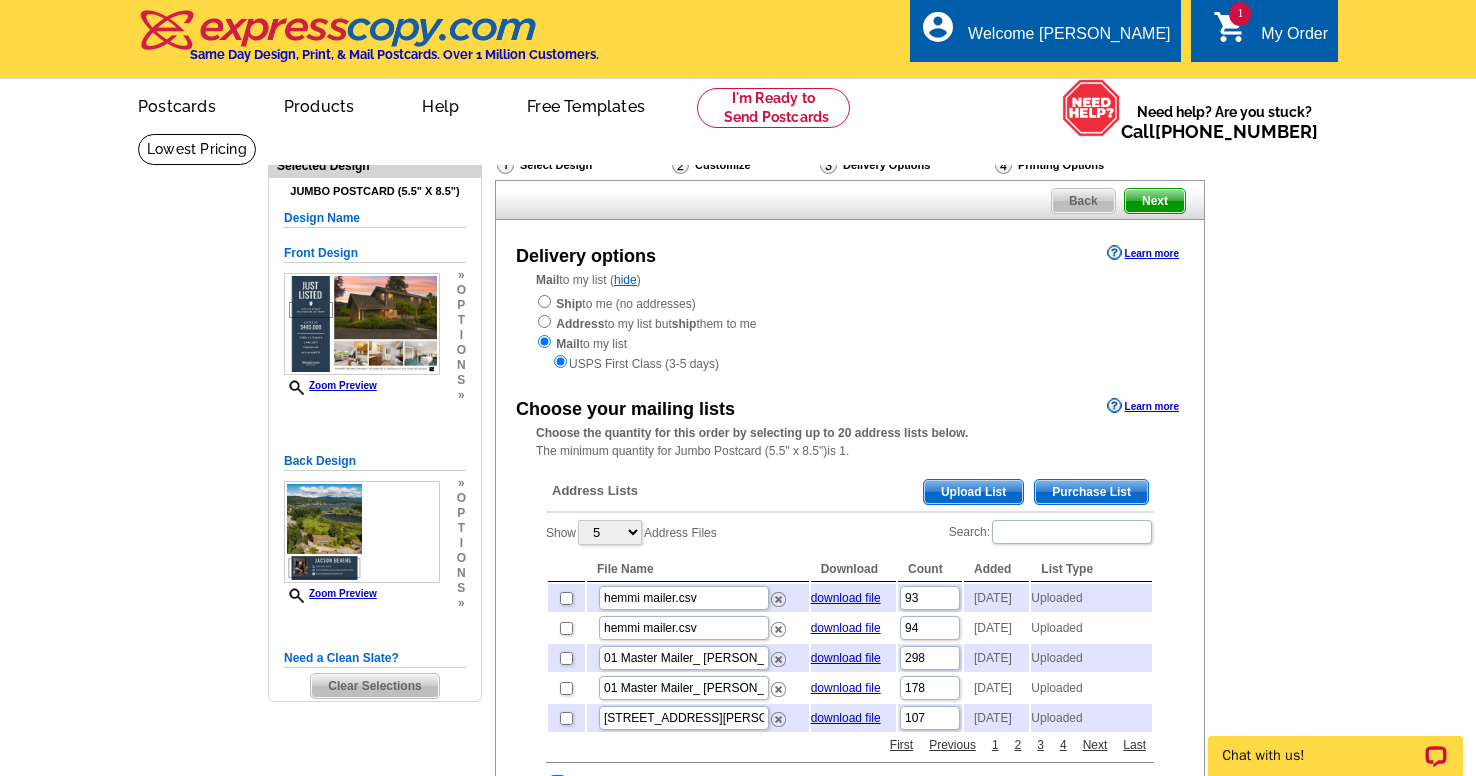 click on "Select Design
Customize
Delivery Options
Printing Options
Back
Next
Delivery options
Learn more
Mail  to my list                            ( hide )
Ship  to me (no addresses)
Address  to my list but  ship  them to me
Mail  to my list" at bounding box center [849, 750] 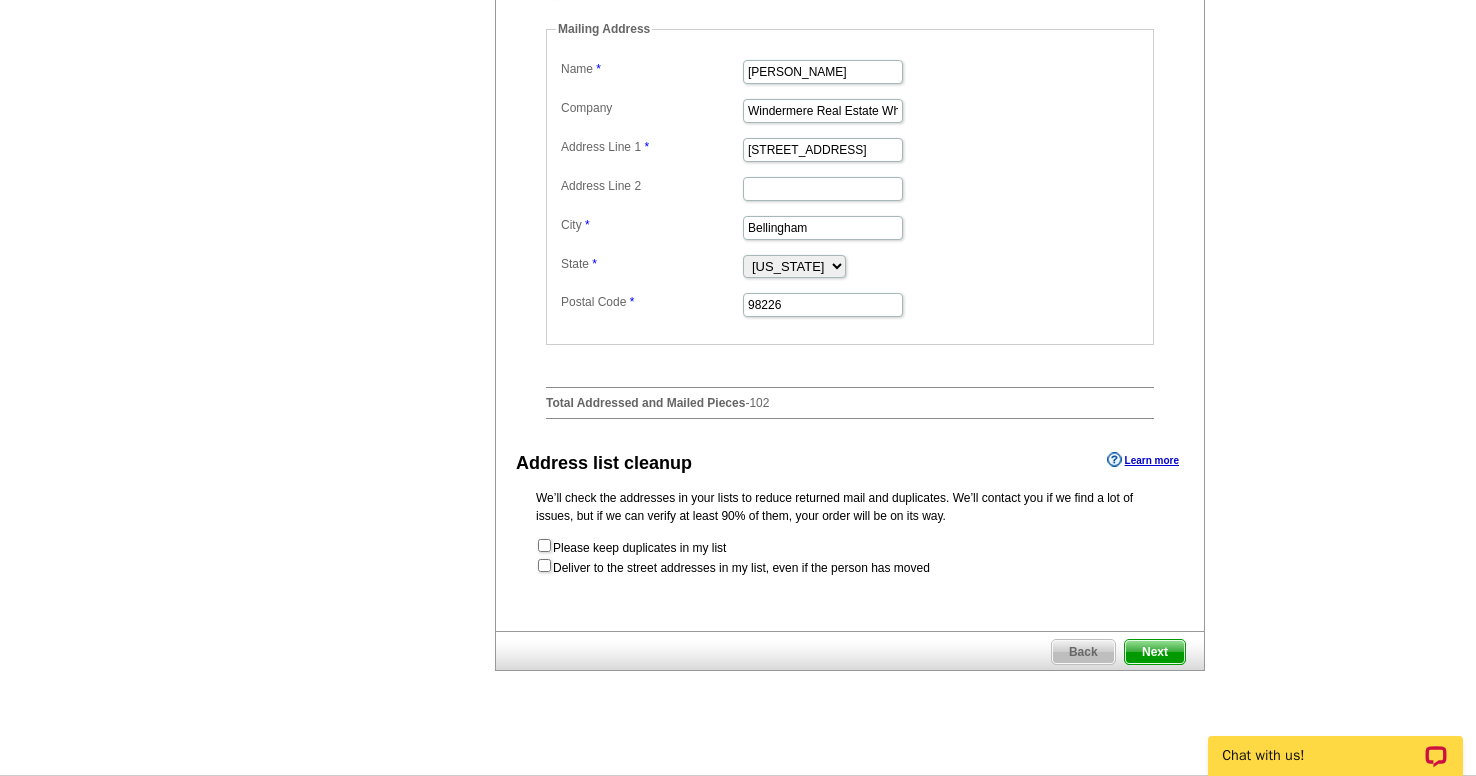 scroll, scrollTop: 863, scrollLeft: 0, axis: vertical 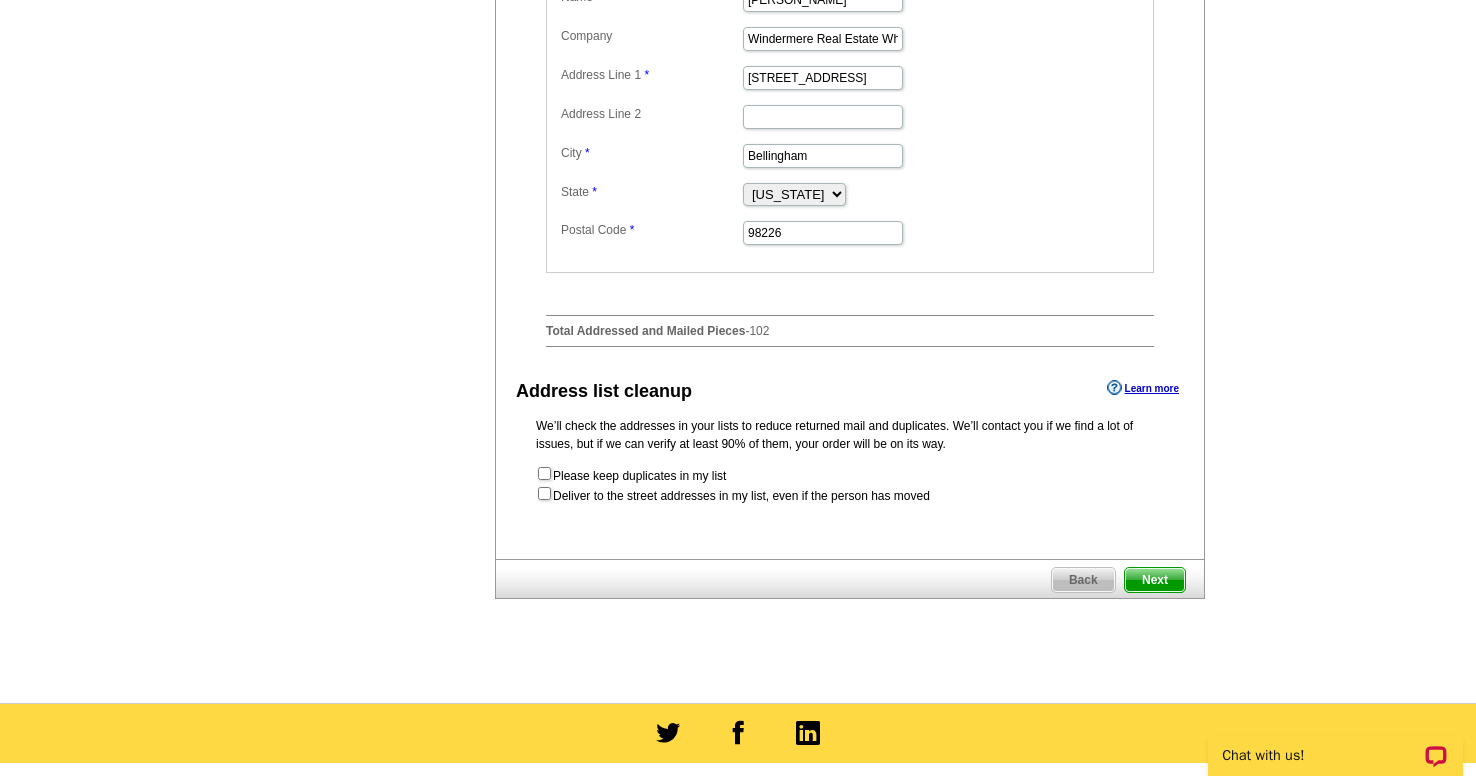 click on "Next" at bounding box center [1155, 580] 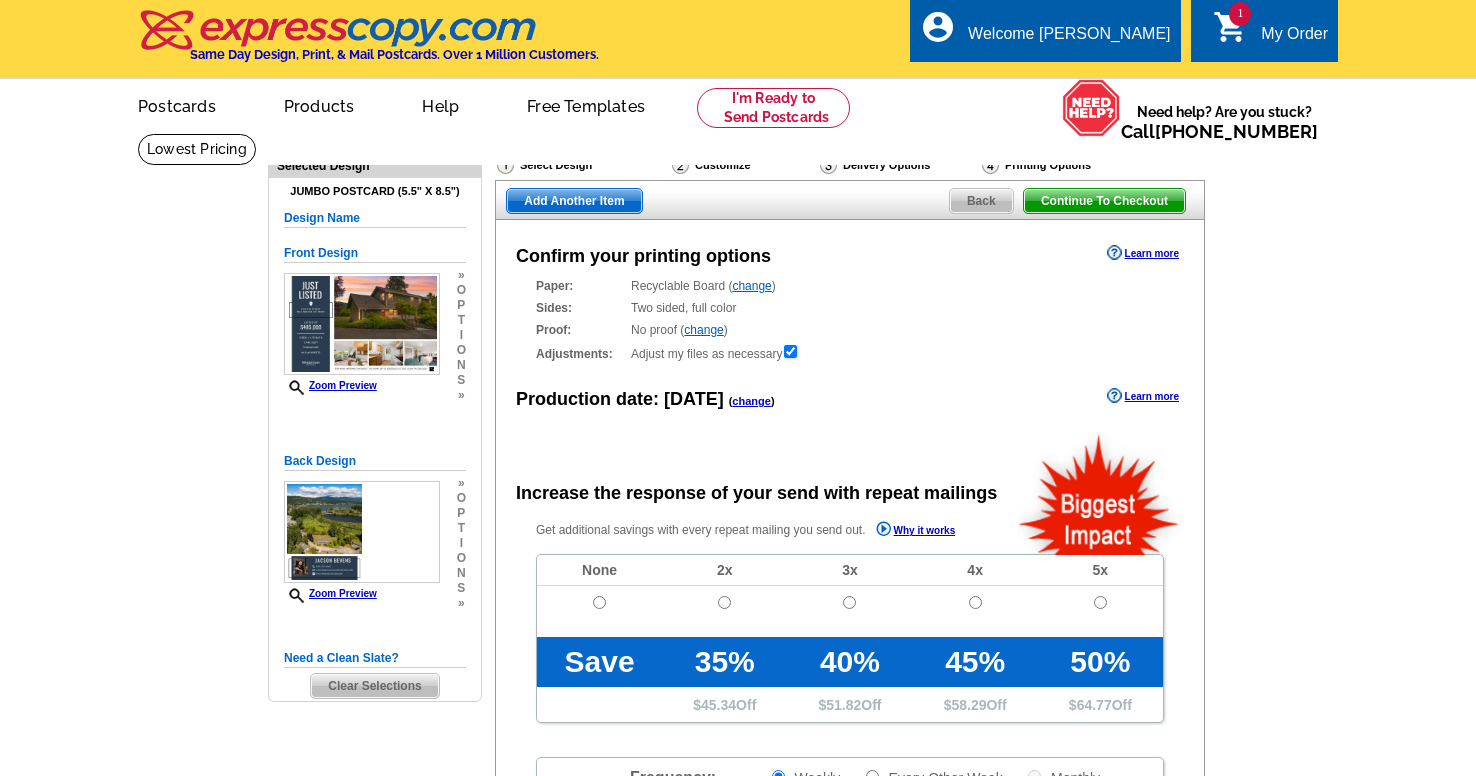 scroll, scrollTop: 0, scrollLeft: 0, axis: both 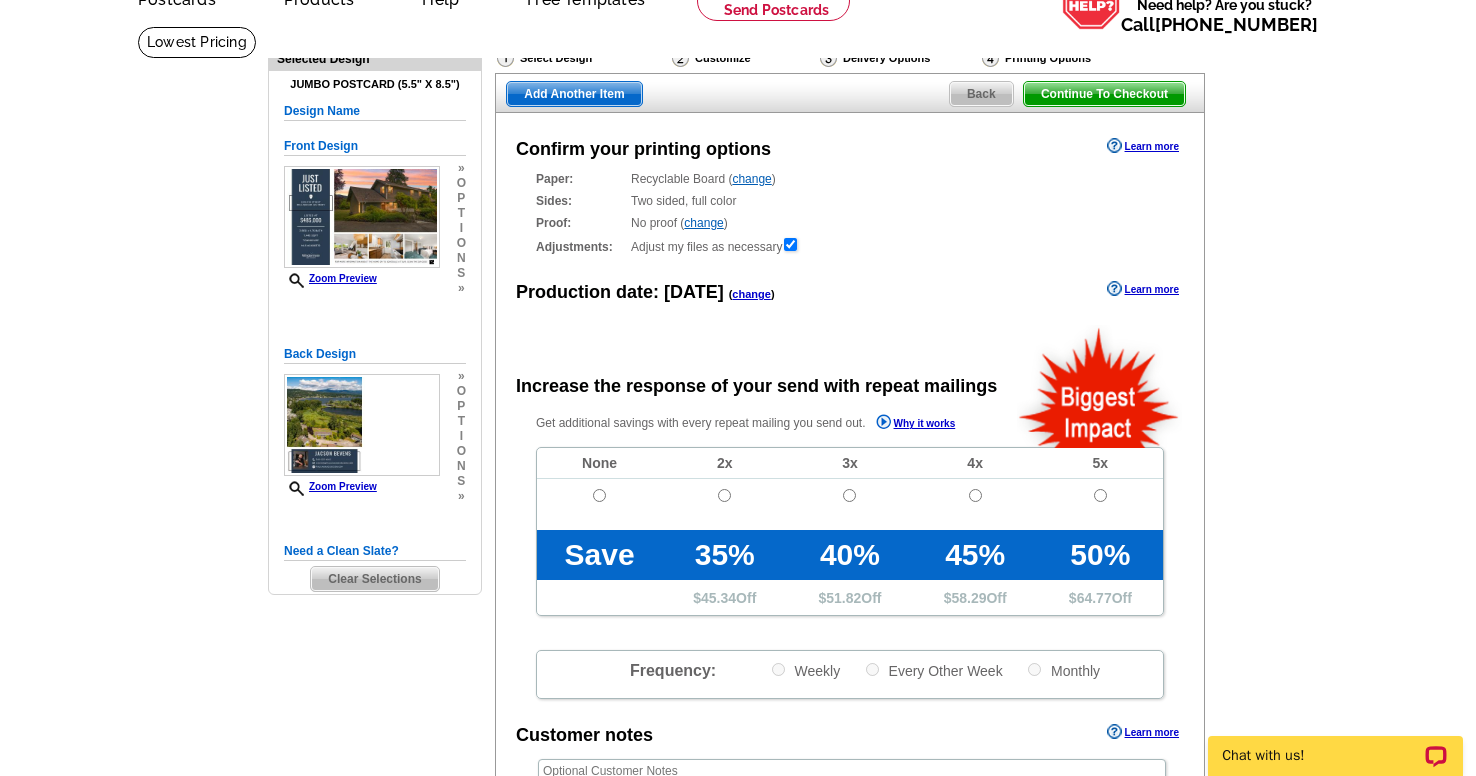 click at bounding box center [599, 495] 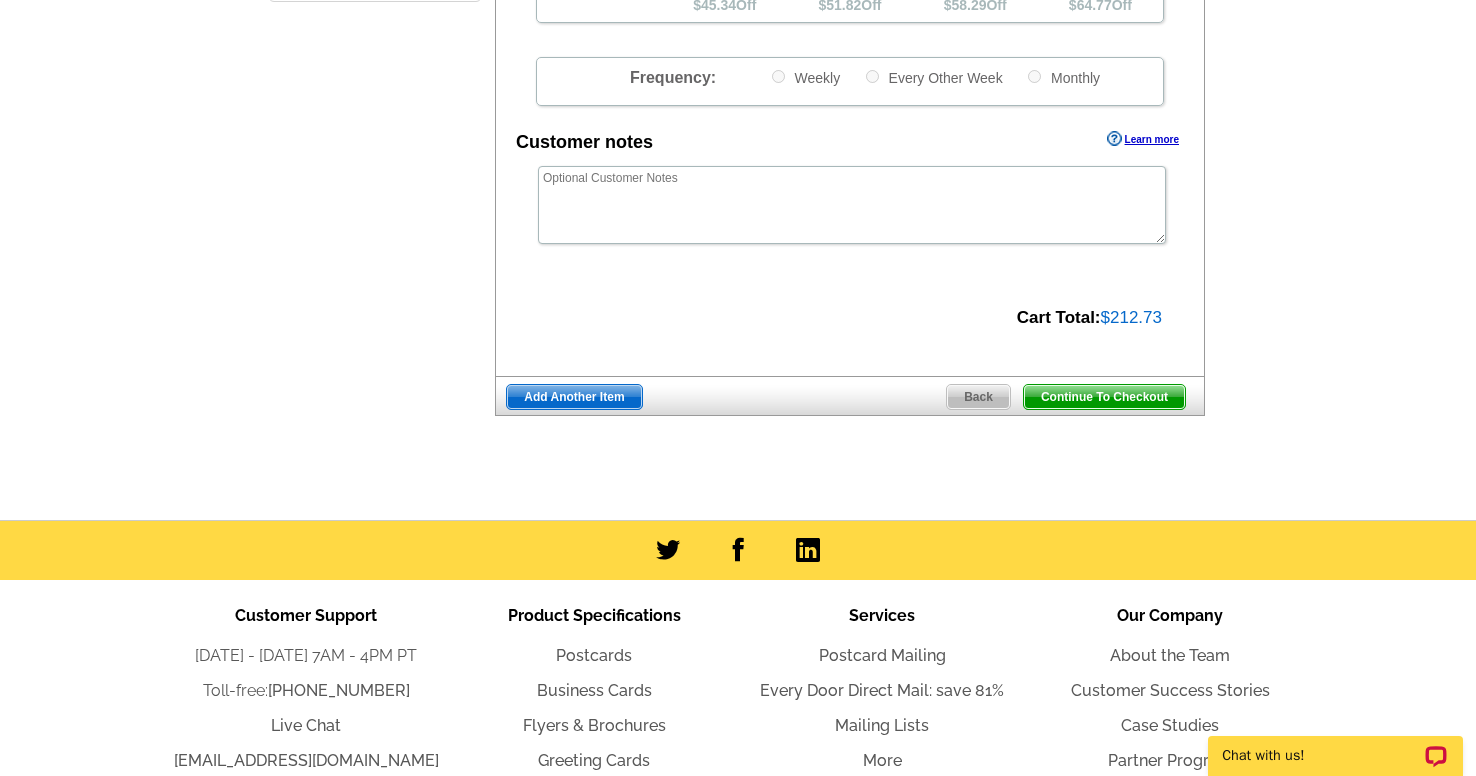 scroll, scrollTop: 618, scrollLeft: 0, axis: vertical 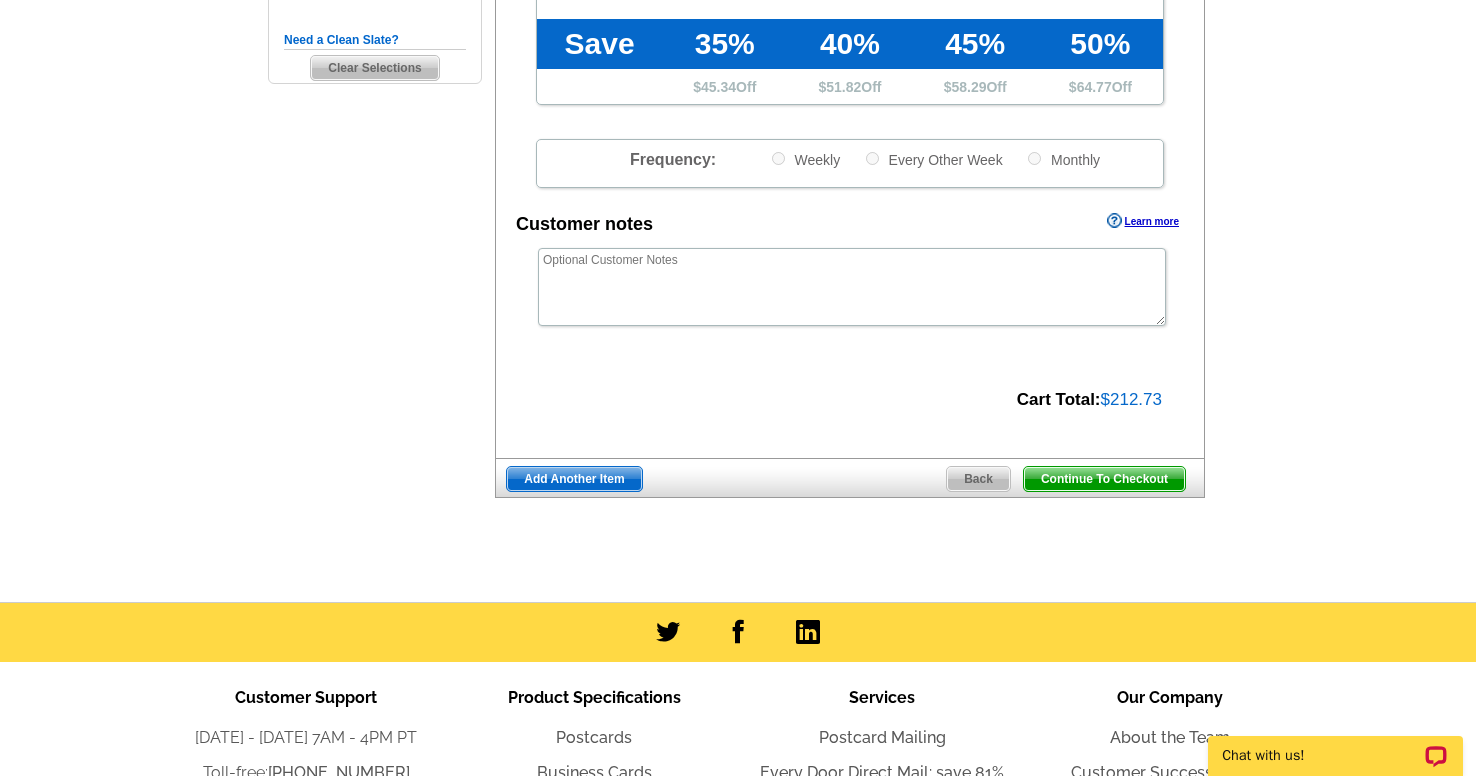 click on "Continue To Checkout" at bounding box center [1104, 479] 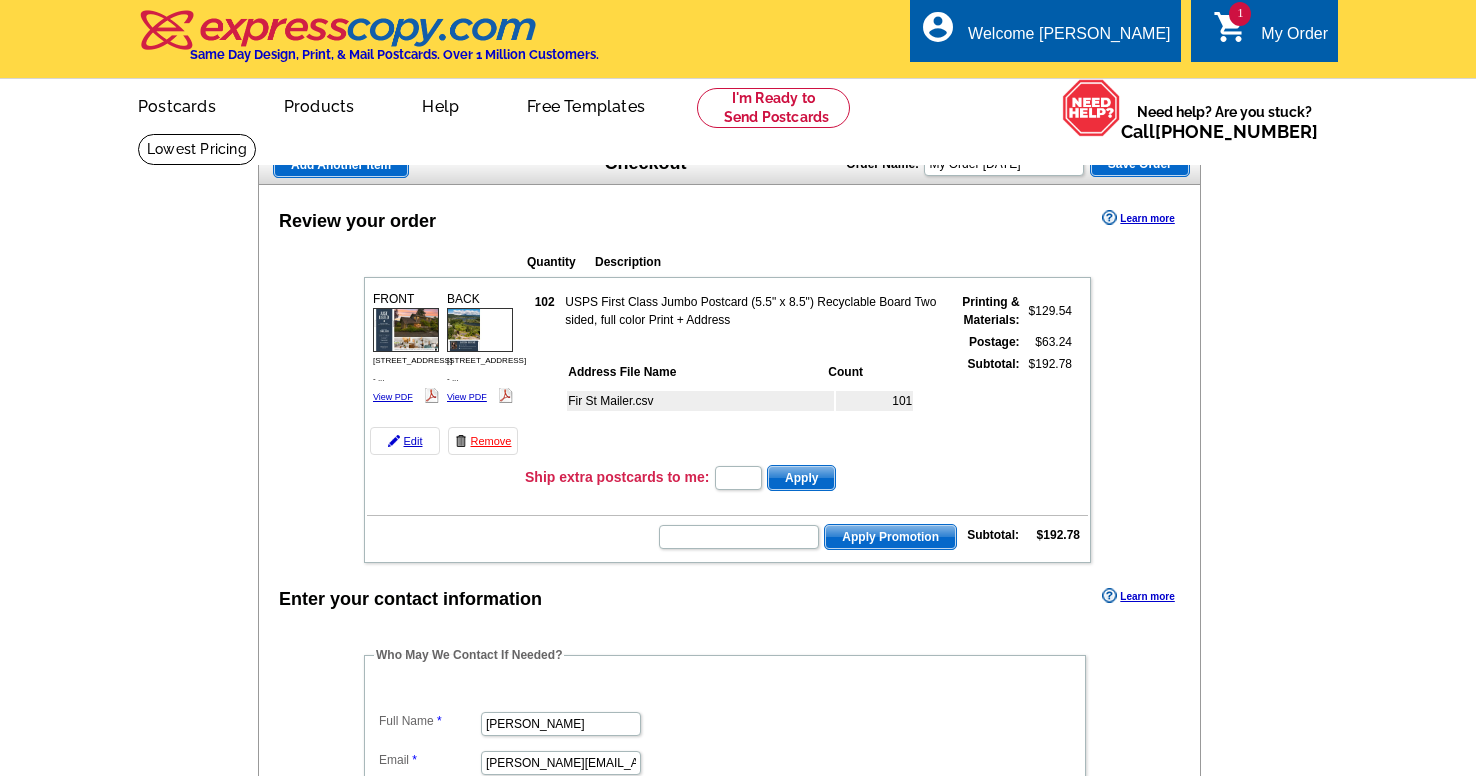scroll, scrollTop: 0, scrollLeft: 0, axis: both 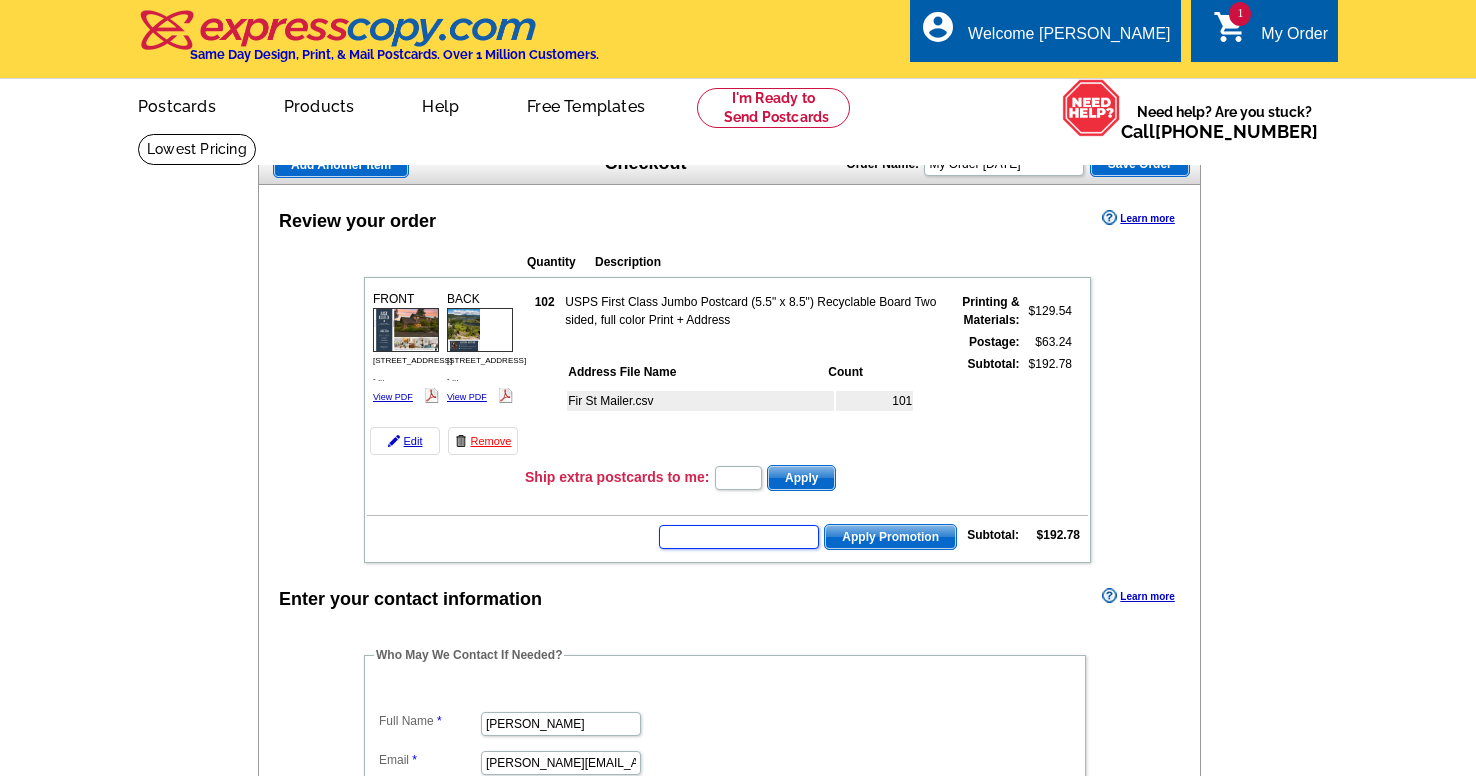 click at bounding box center [739, 537] 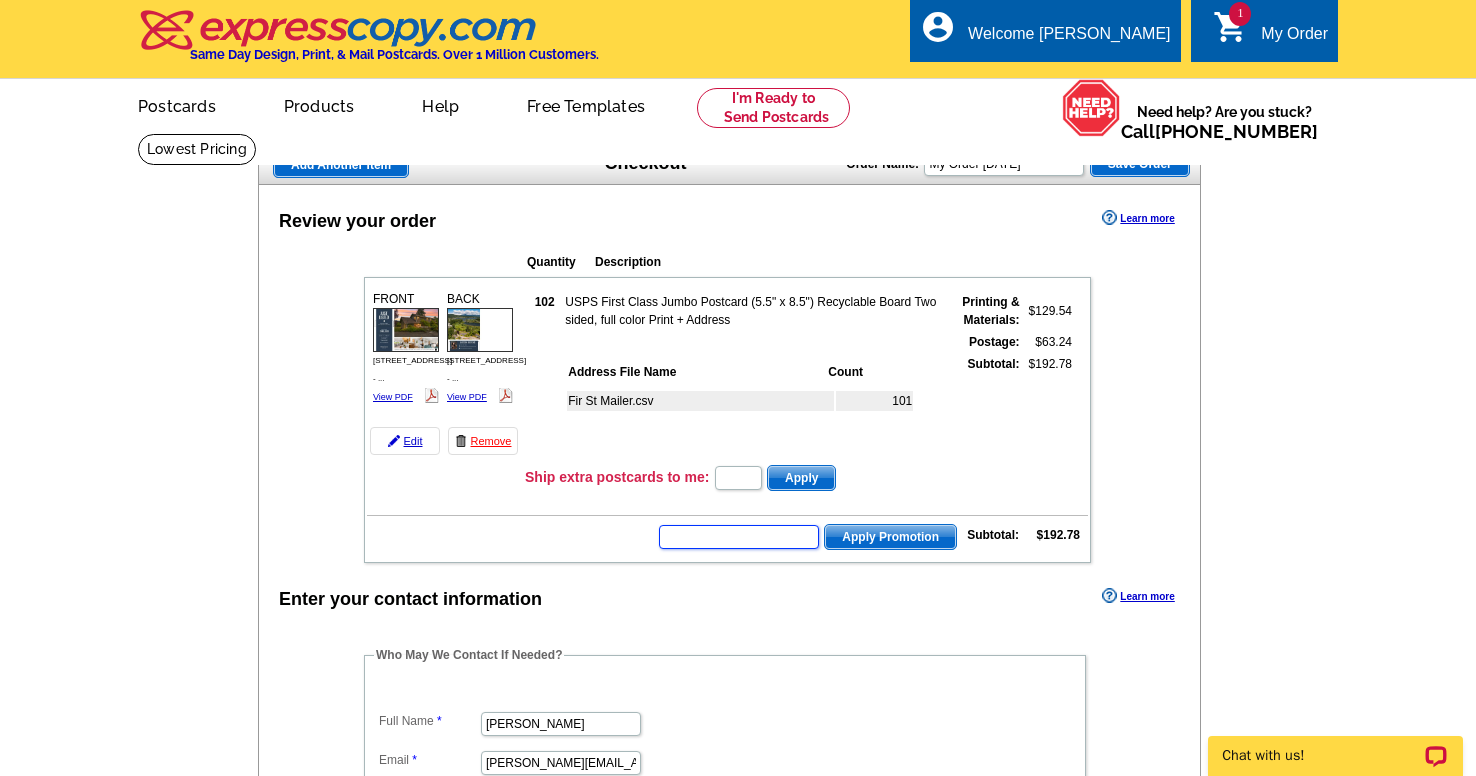 scroll, scrollTop: 0, scrollLeft: 0, axis: both 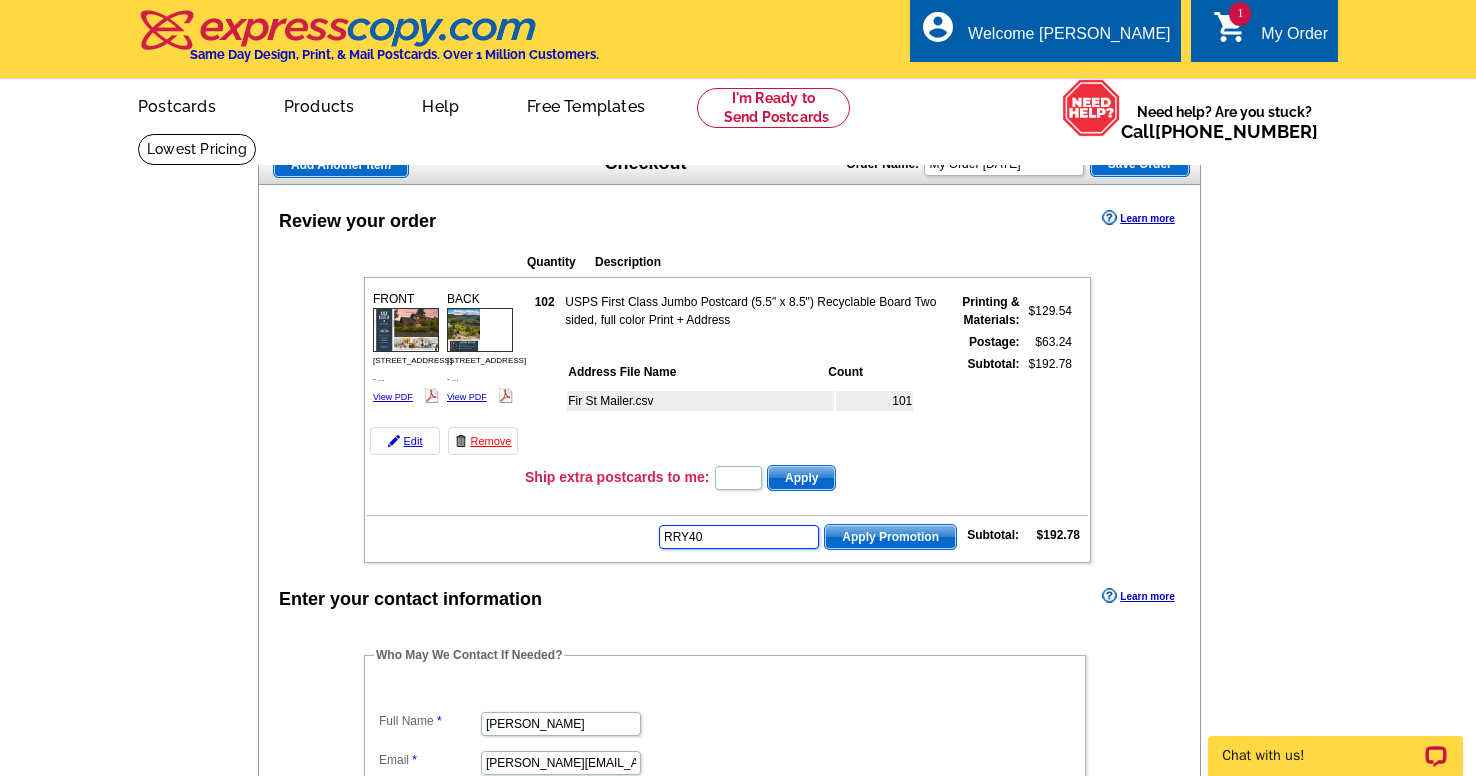 type on "RRY40" 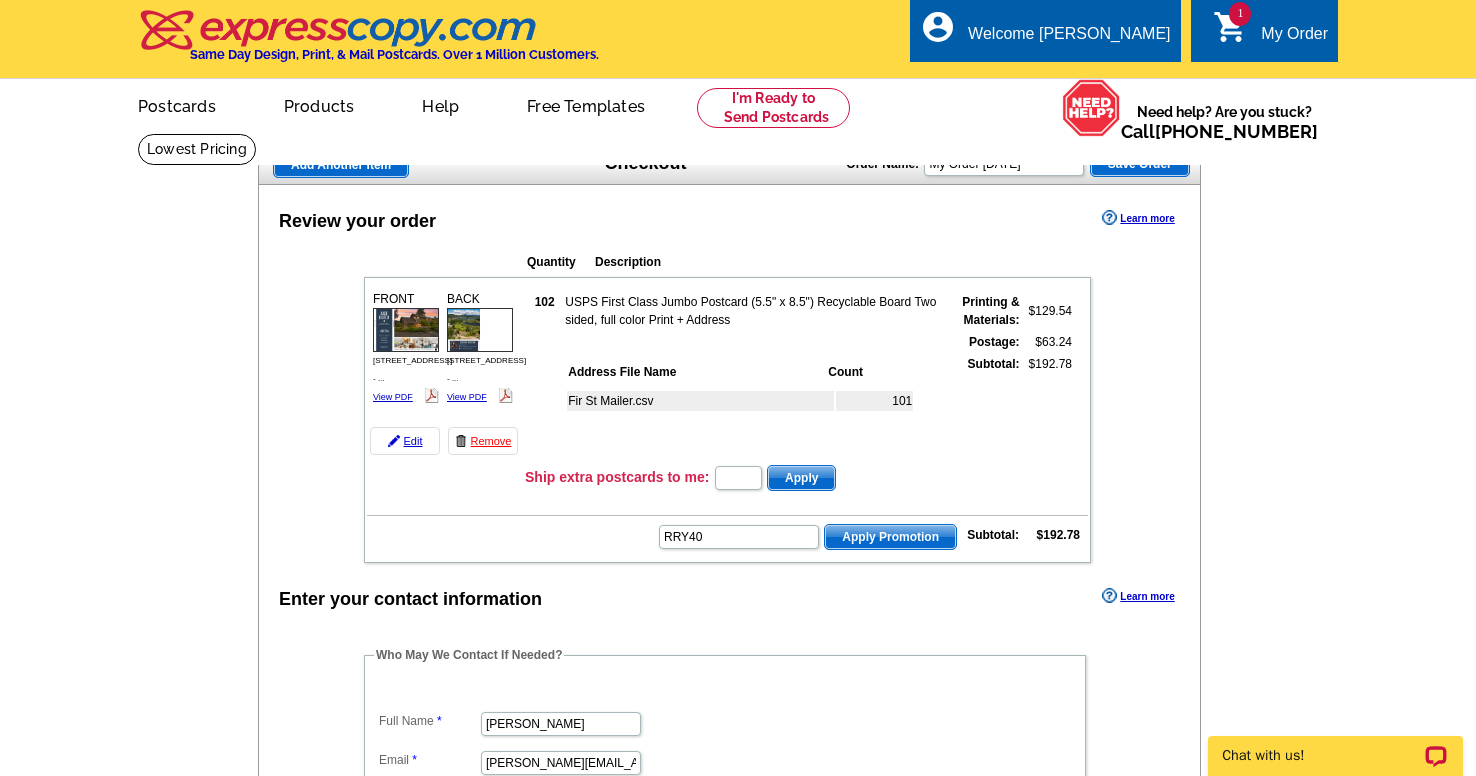 click on "Apply Promotion" at bounding box center [890, 537] 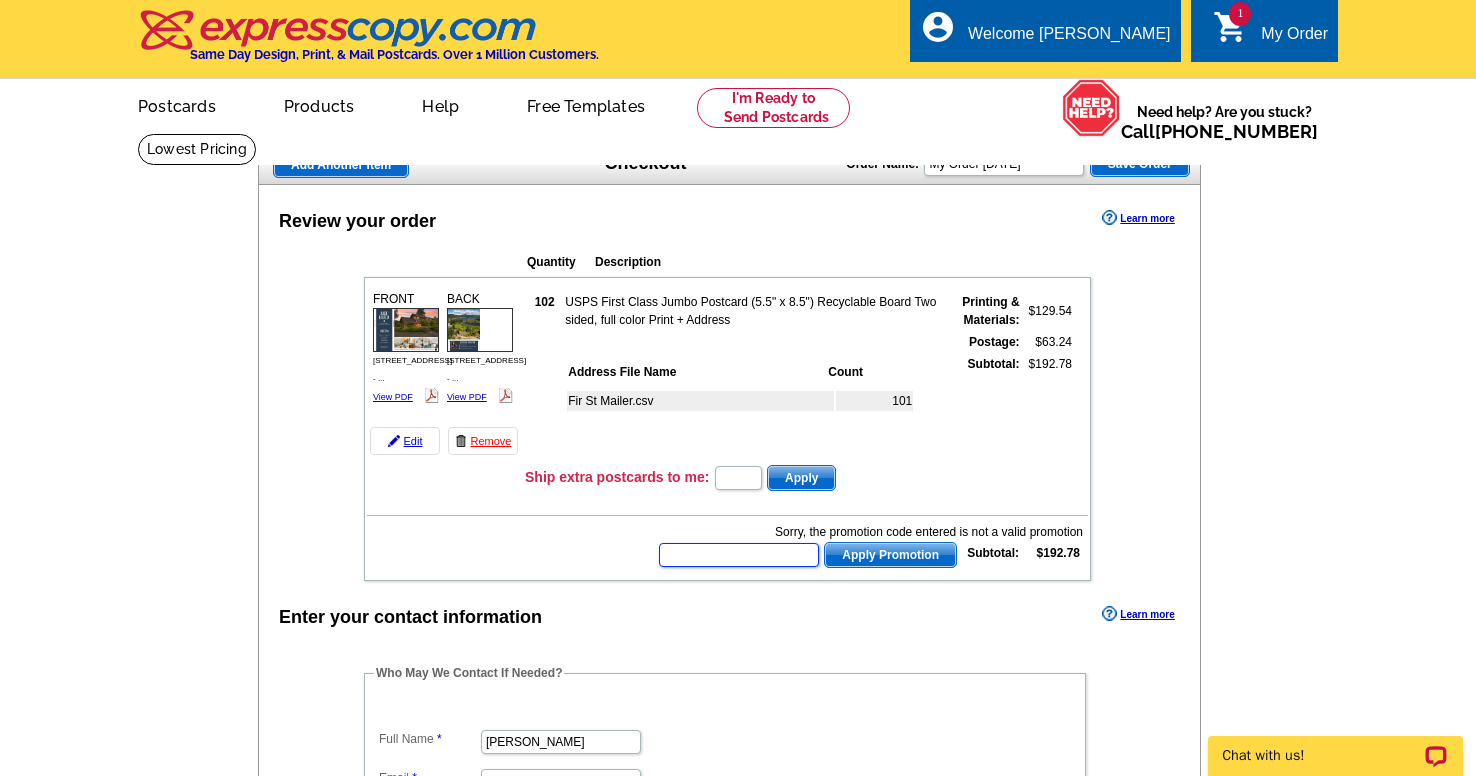 click at bounding box center [739, 555] 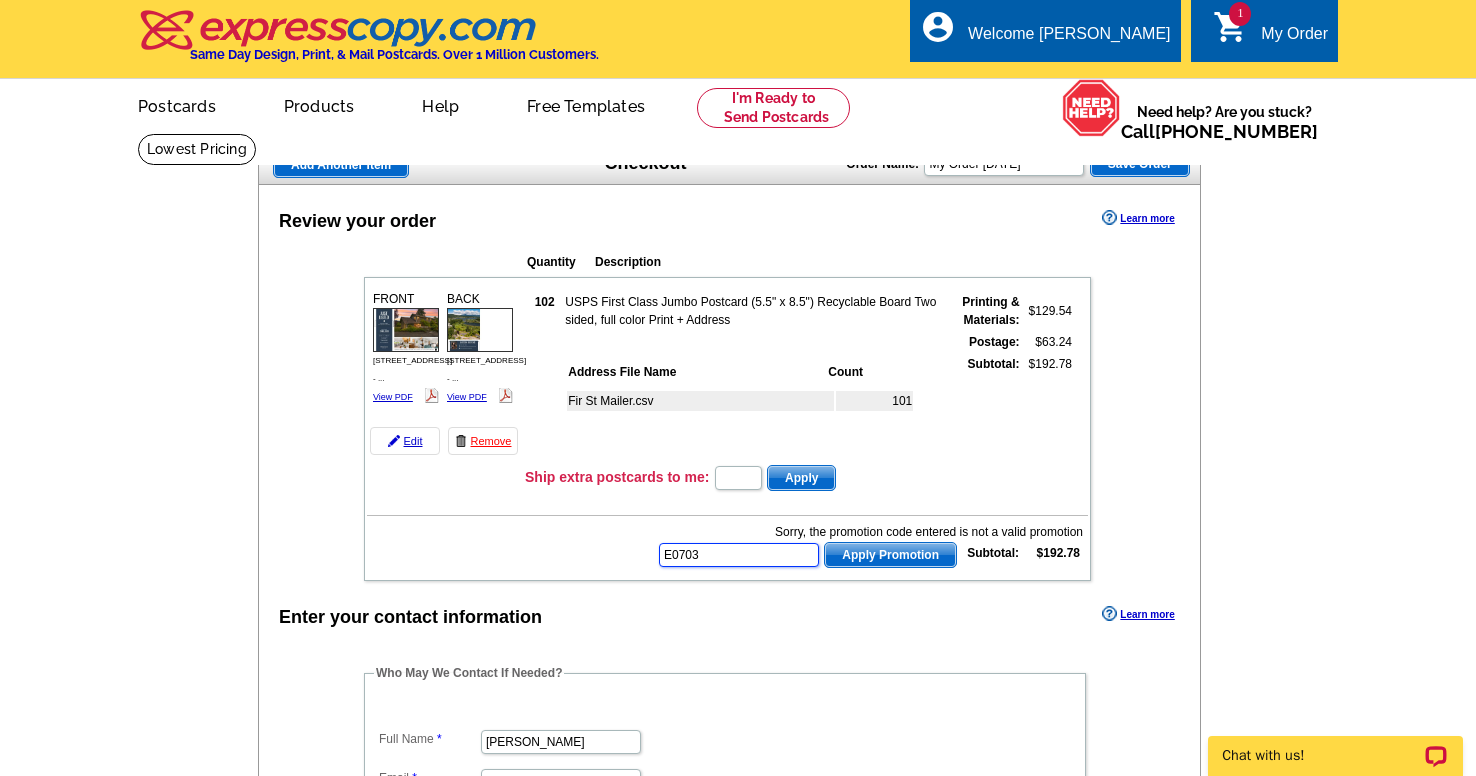 type on "E0703" 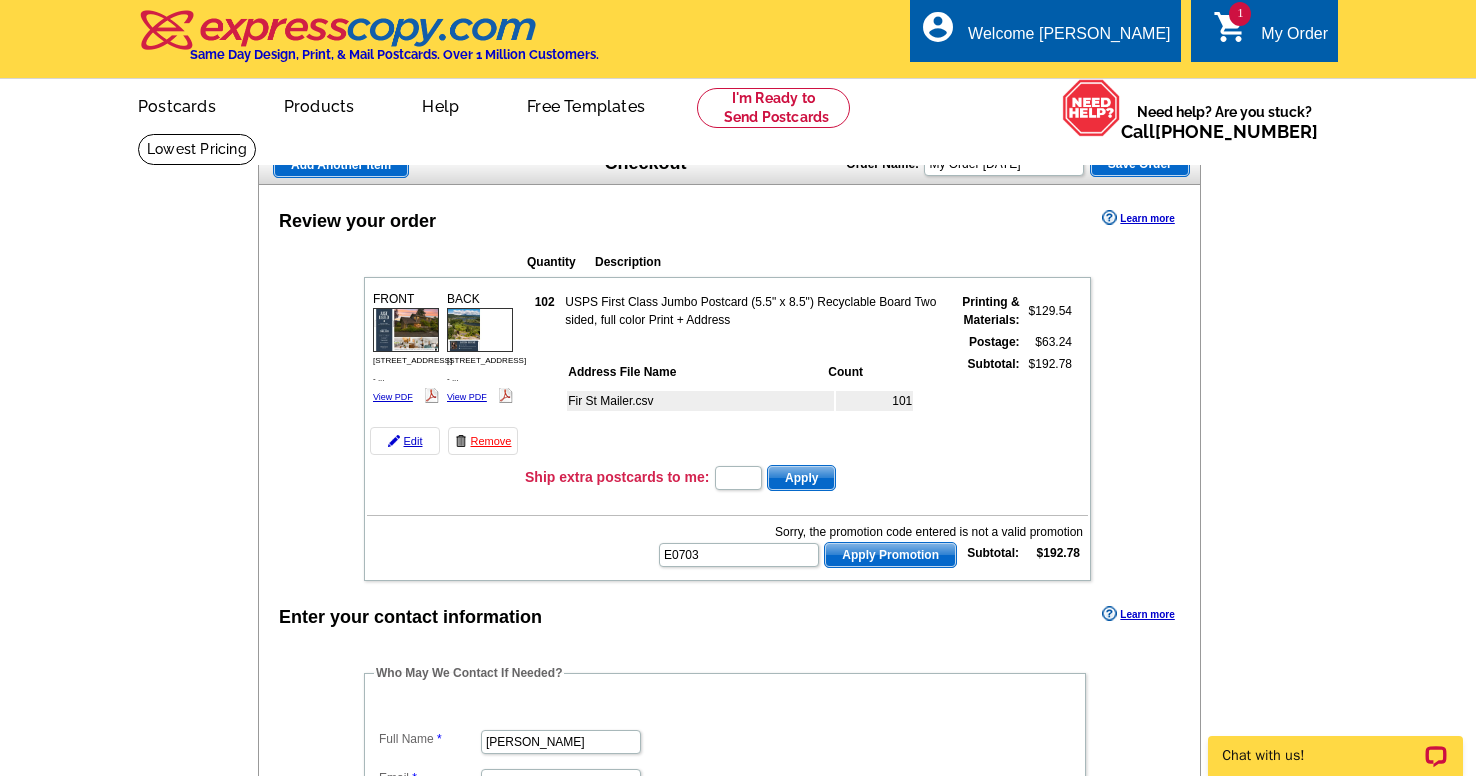 click on "Apply Promotion" at bounding box center (890, 555) 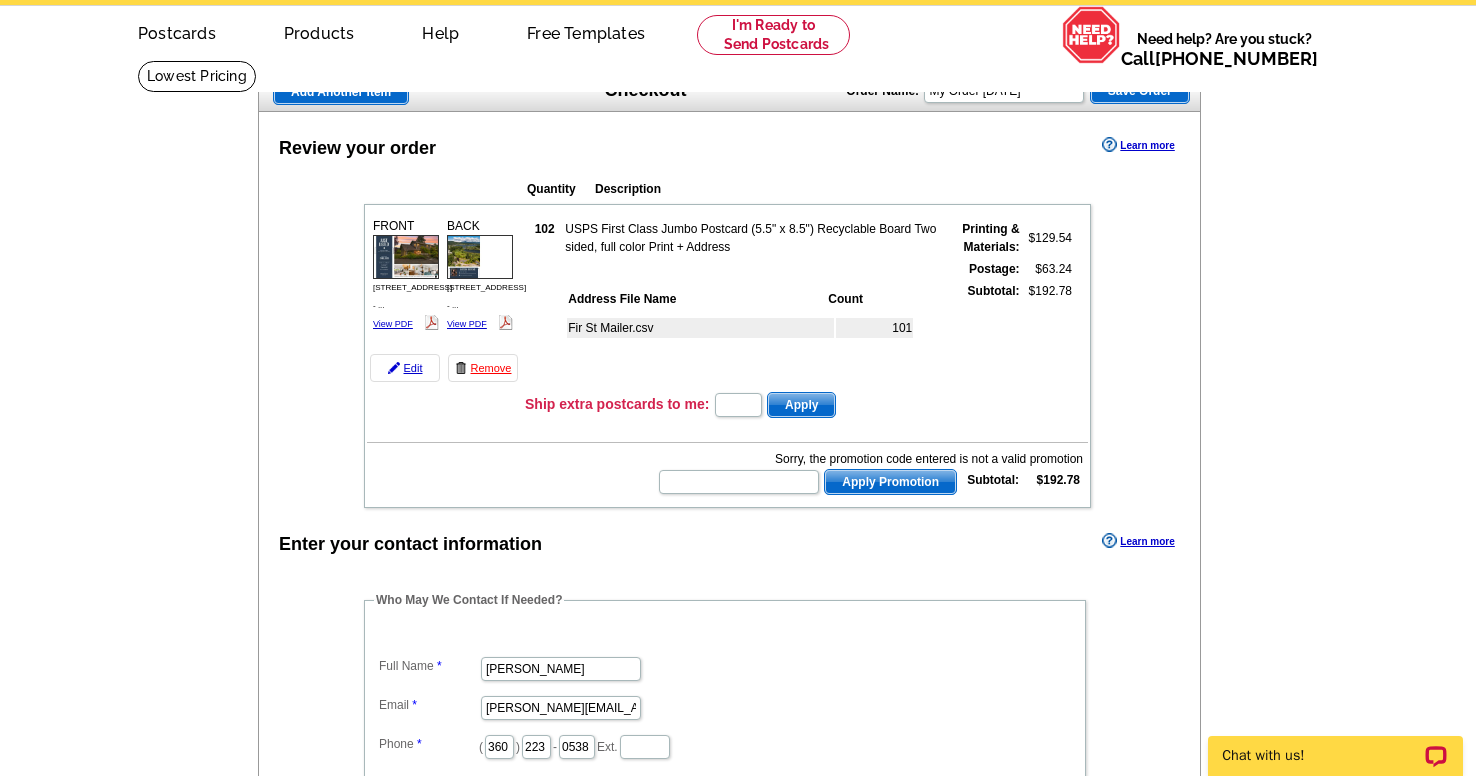 scroll, scrollTop: 27, scrollLeft: 0, axis: vertical 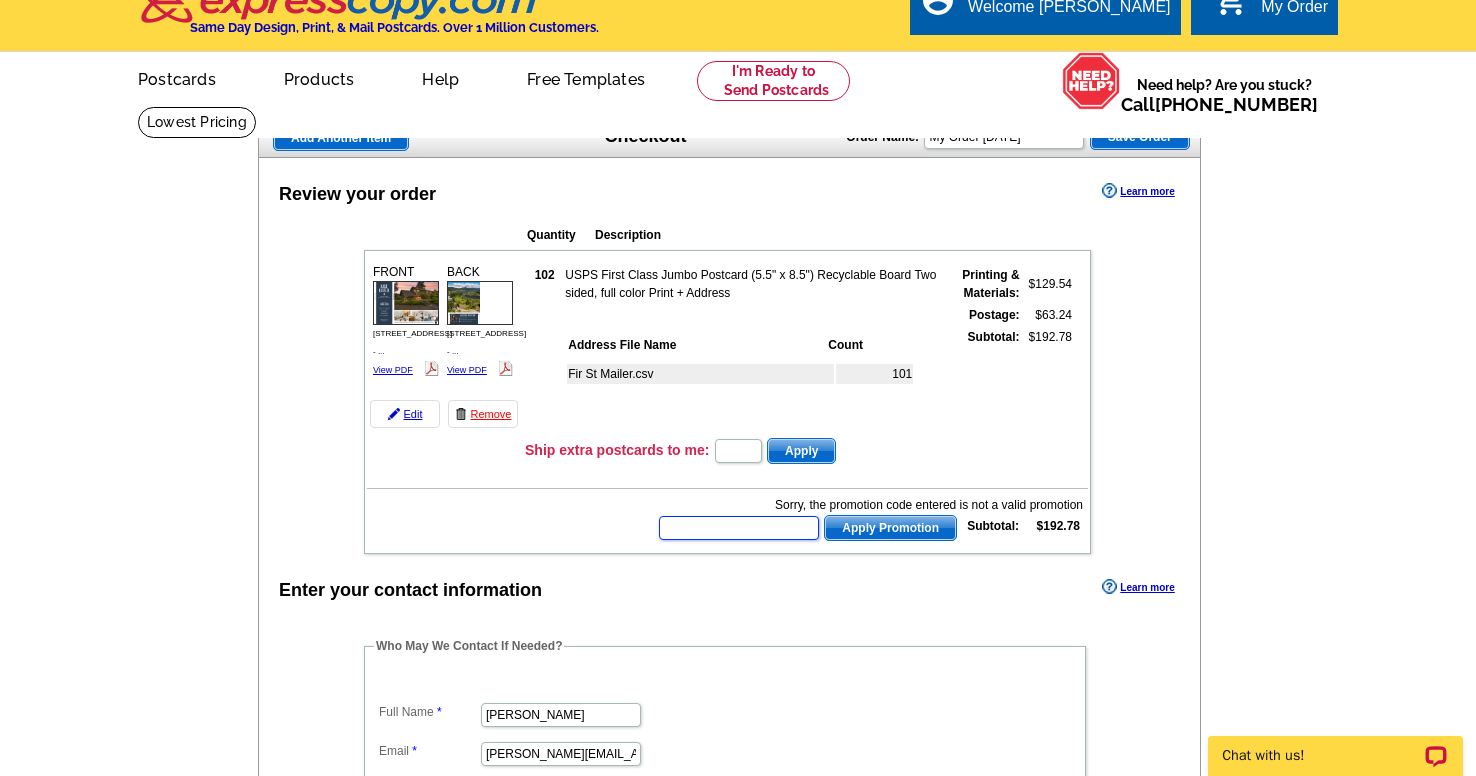 click at bounding box center (739, 528) 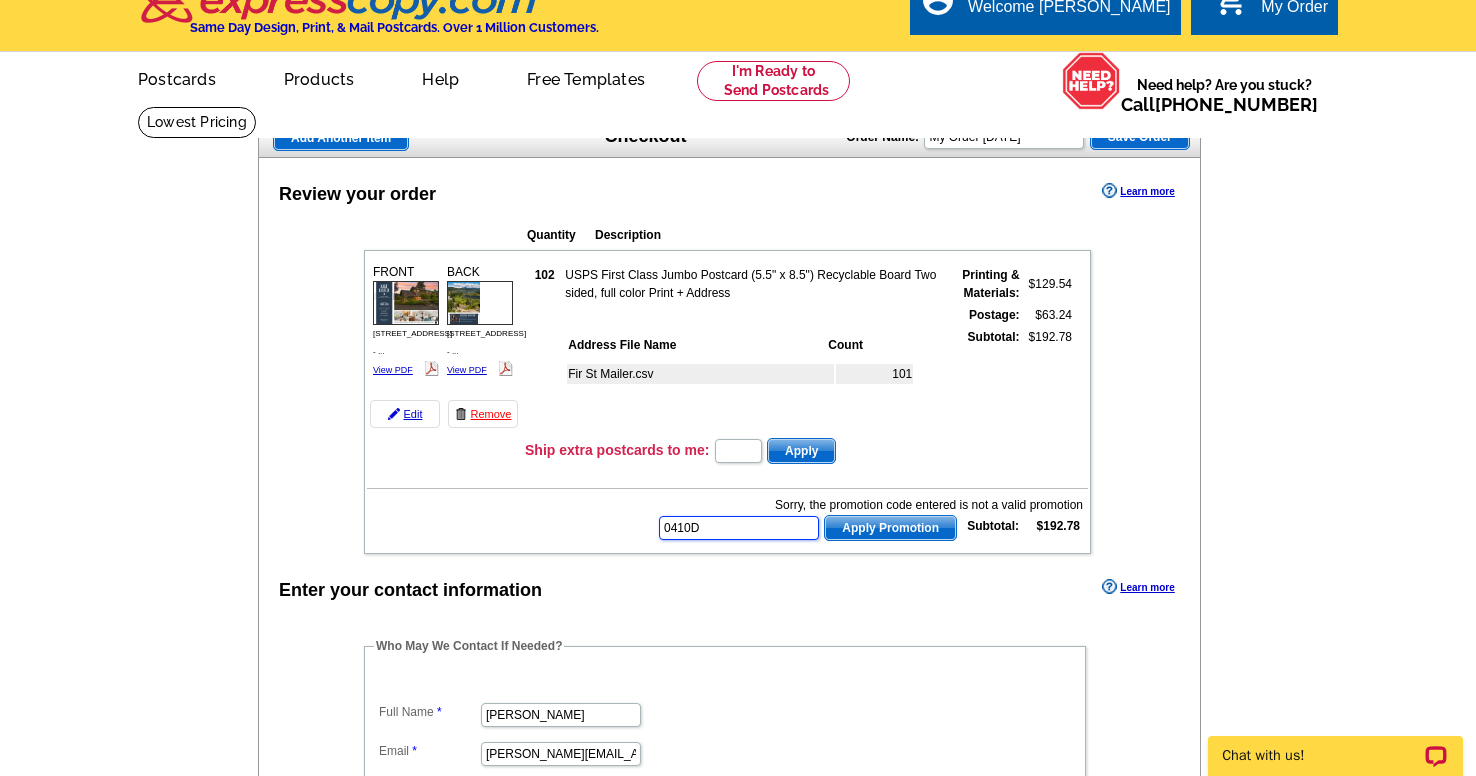 type on "0410D" 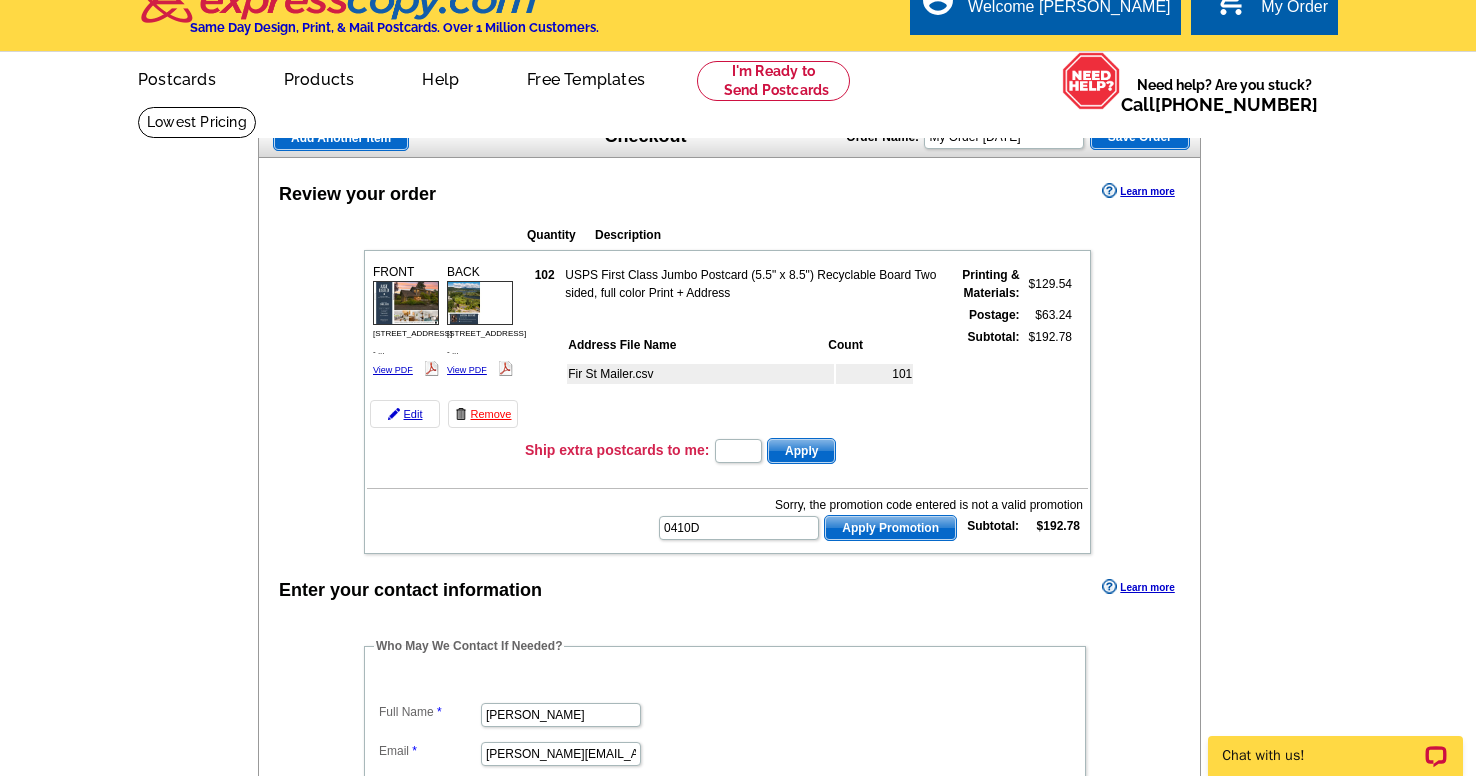 click on "Apply Promotion" at bounding box center (890, 528) 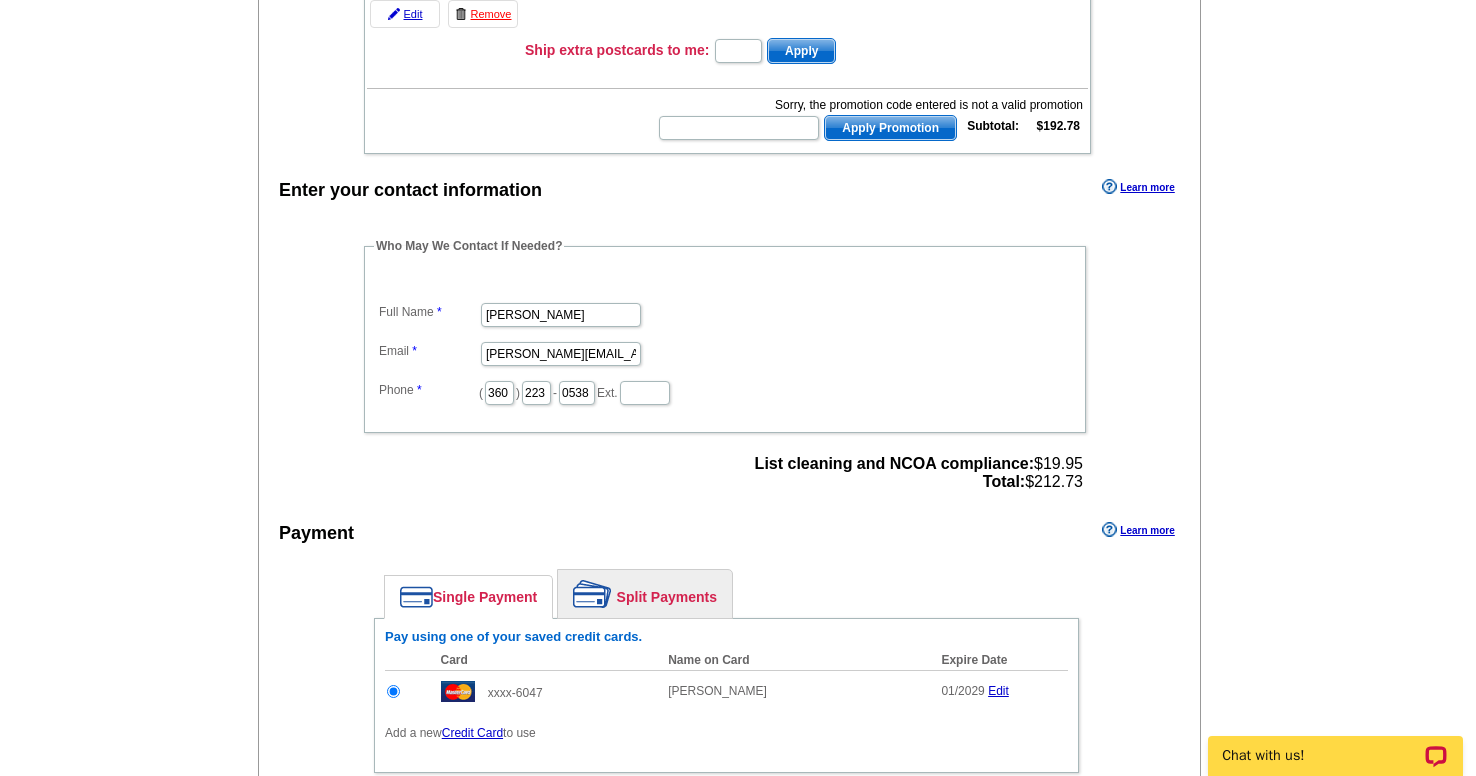 scroll, scrollTop: 447, scrollLeft: 0, axis: vertical 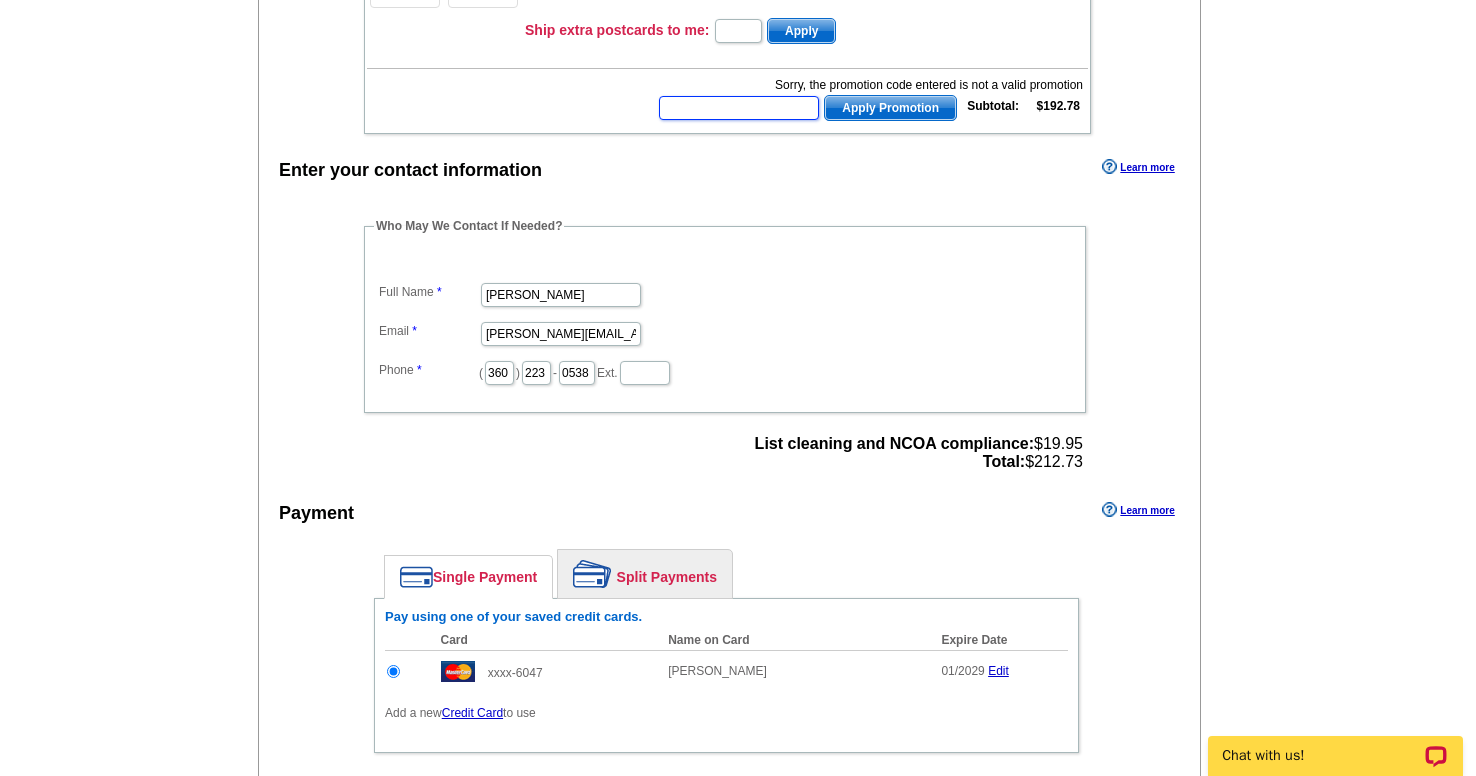 click at bounding box center [739, 108] 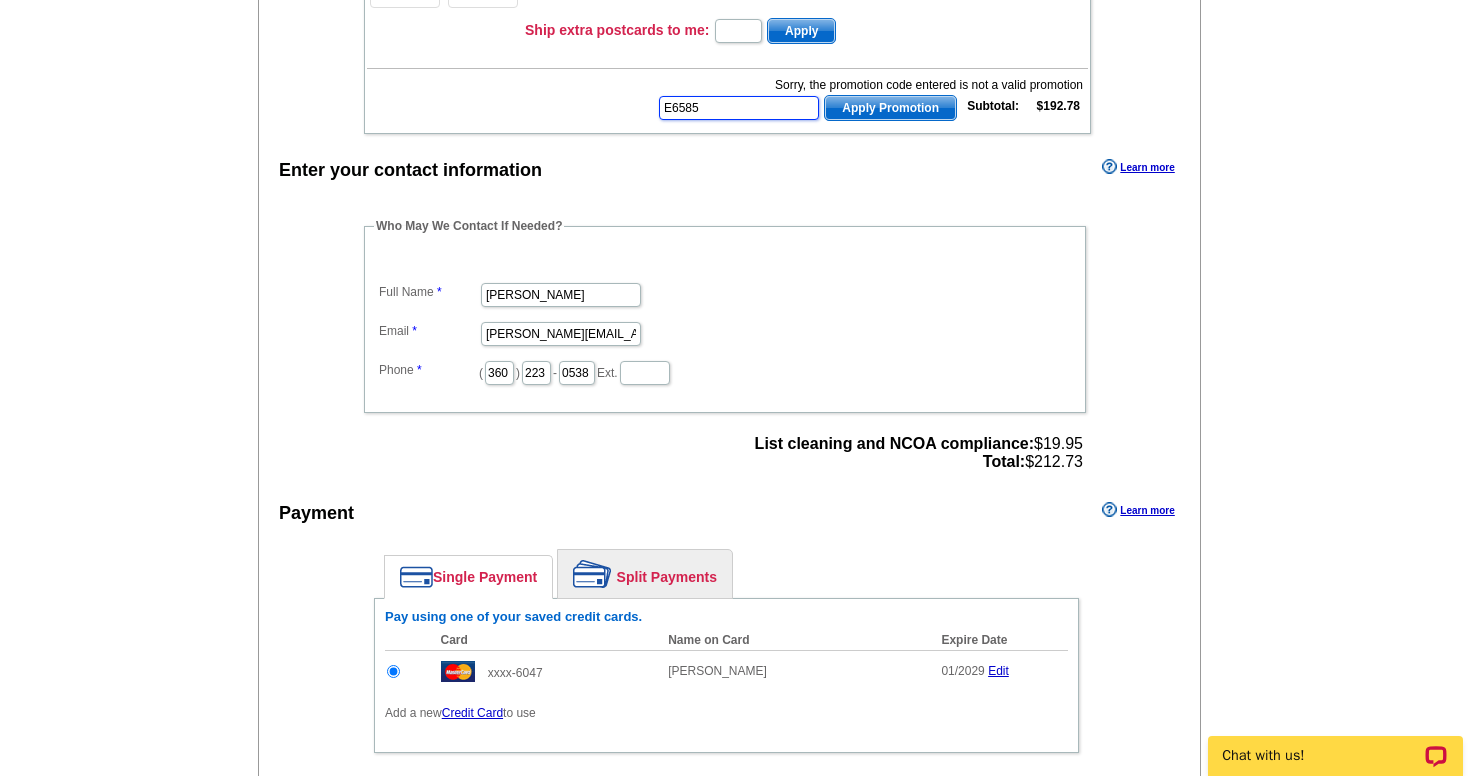 type on "E6585" 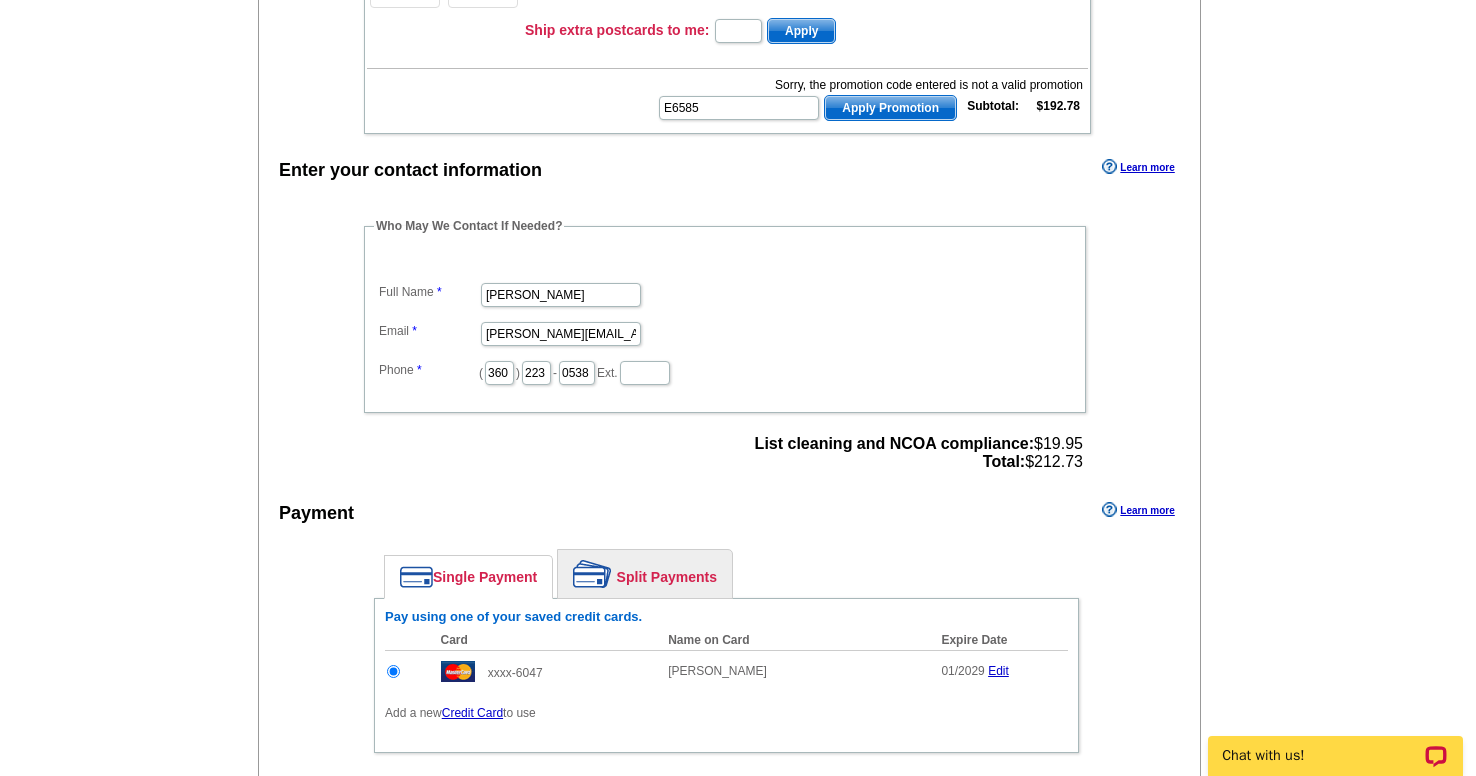 click on "Sorry, the promotion code entered is not a valid promotion" at bounding box center (870, 85) 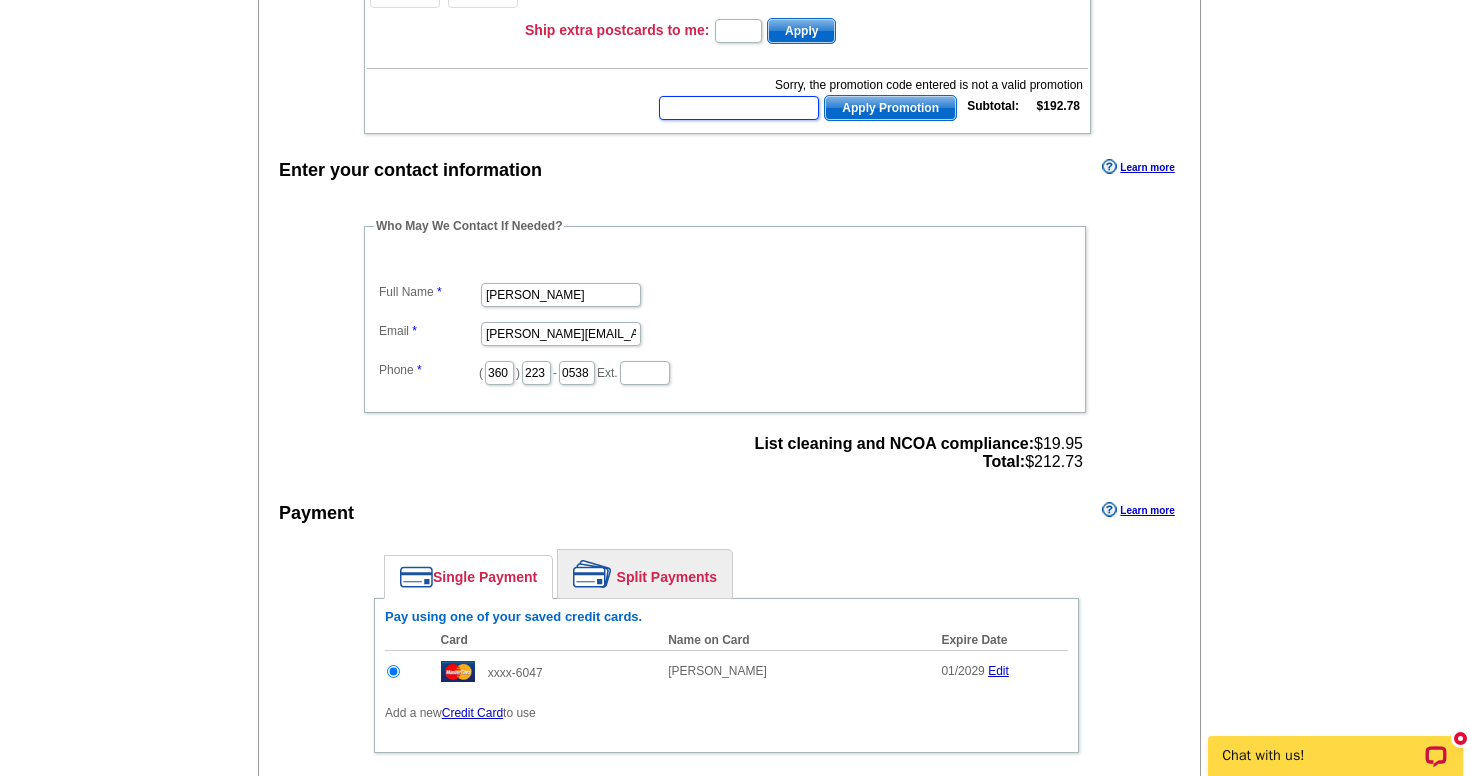 click at bounding box center (739, 108) 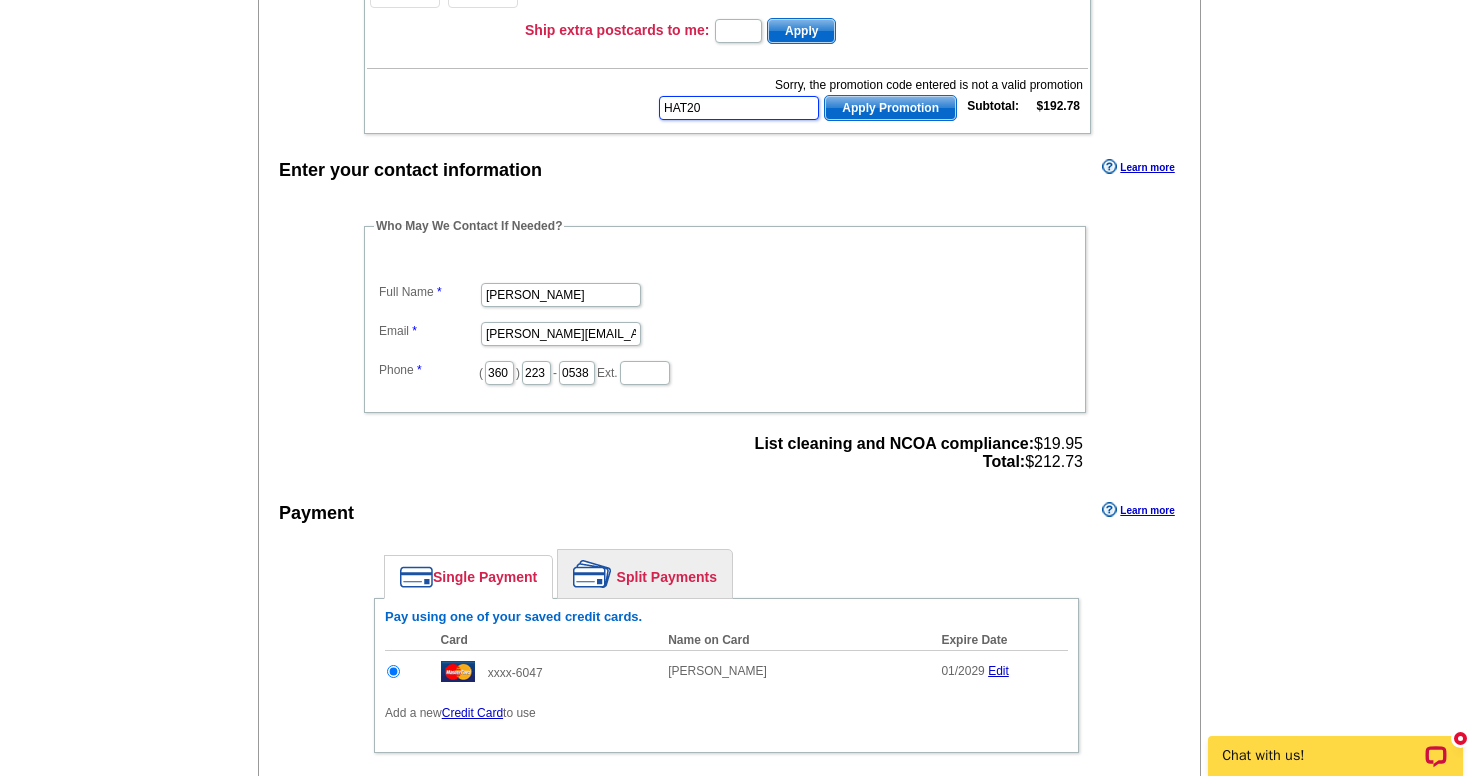type on "HAT20" 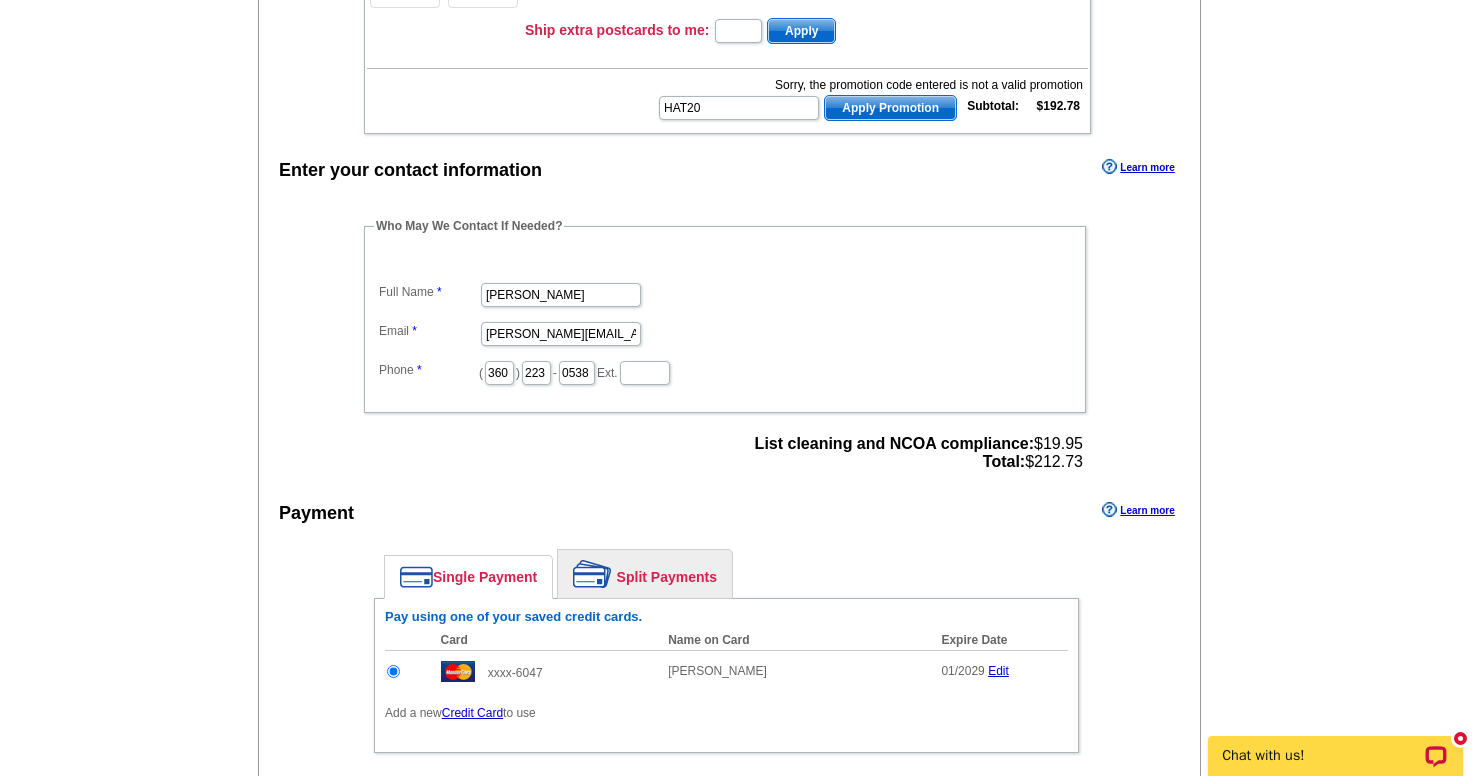 click on "FRONT
2315 Fir St - ...
View PDF" at bounding box center (727, -18) 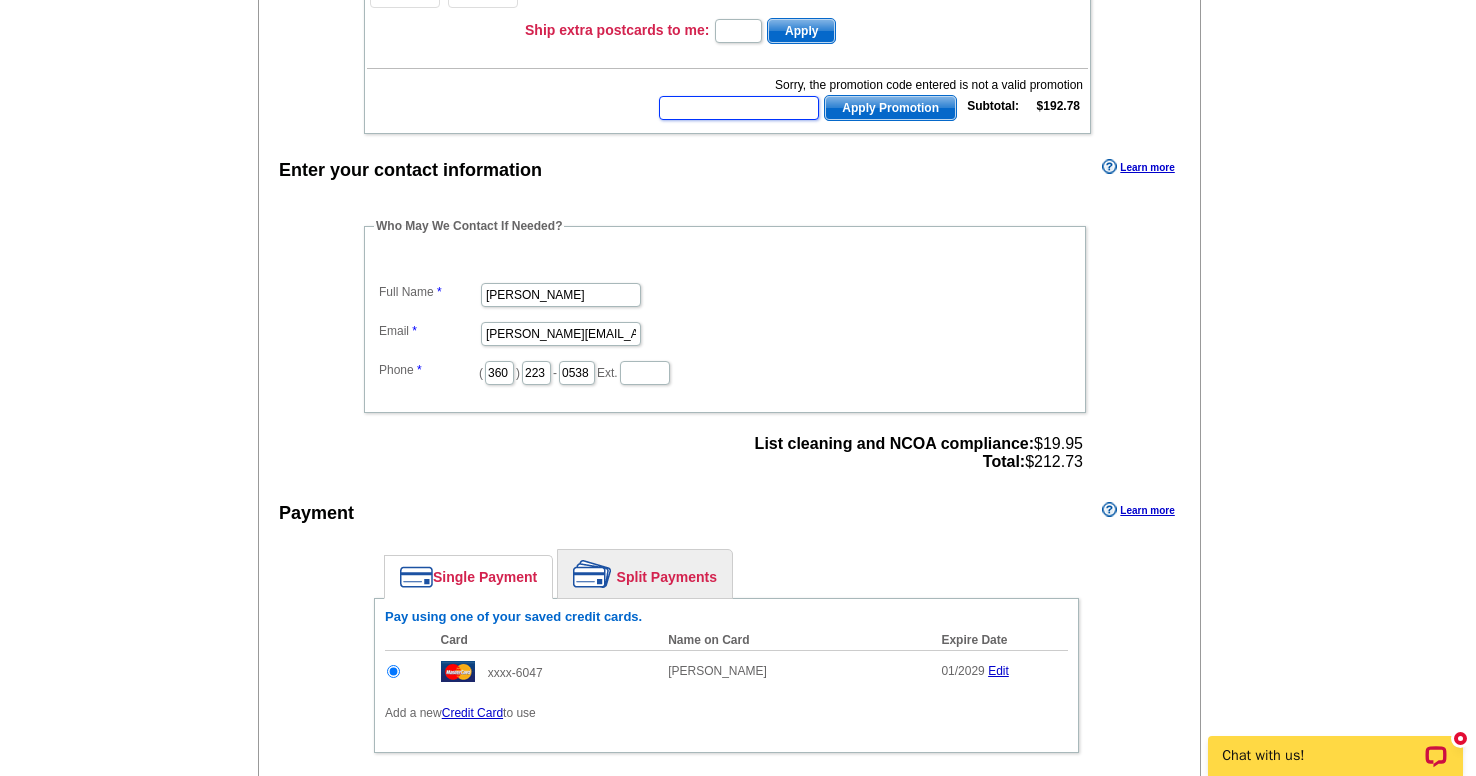 click at bounding box center [739, 108] 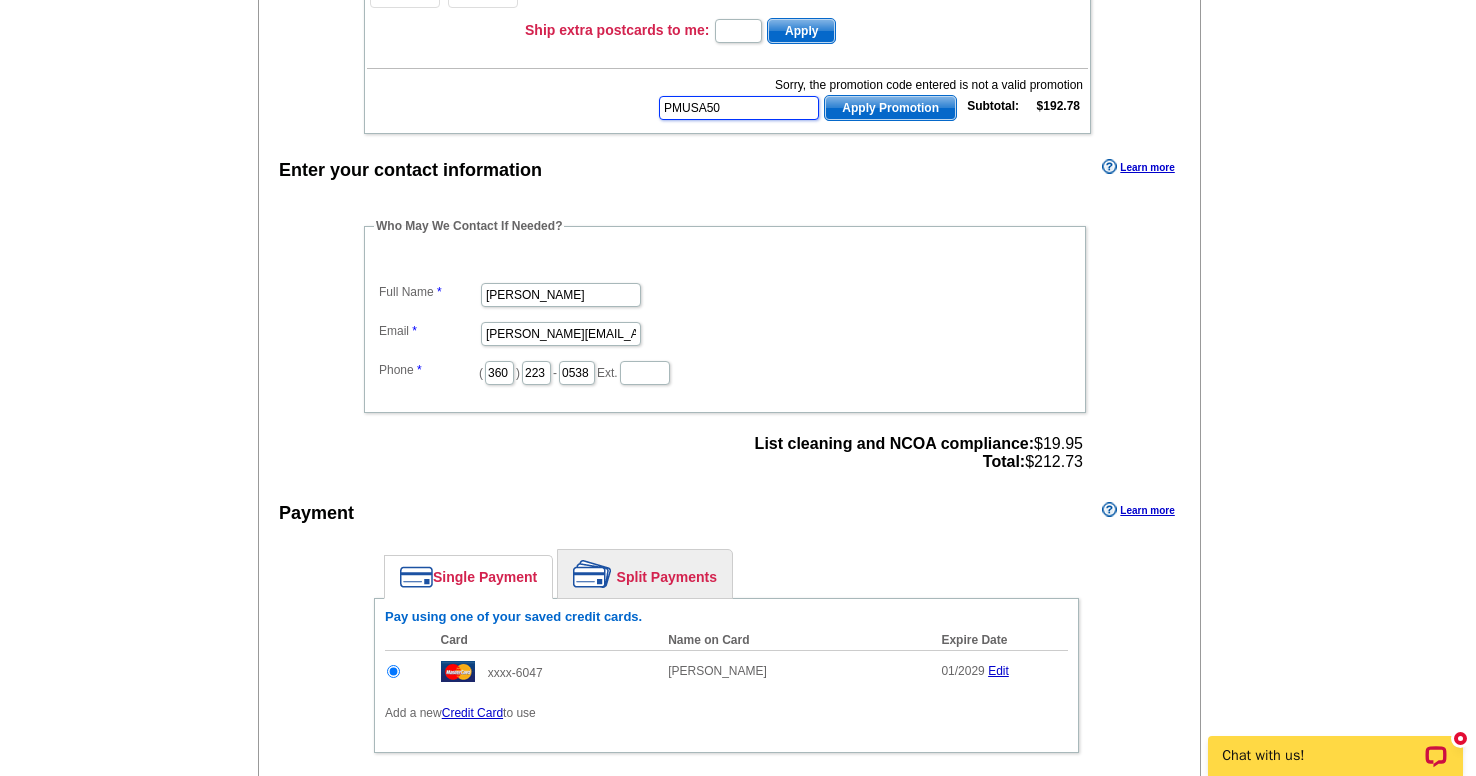 type on "PMUSA50" 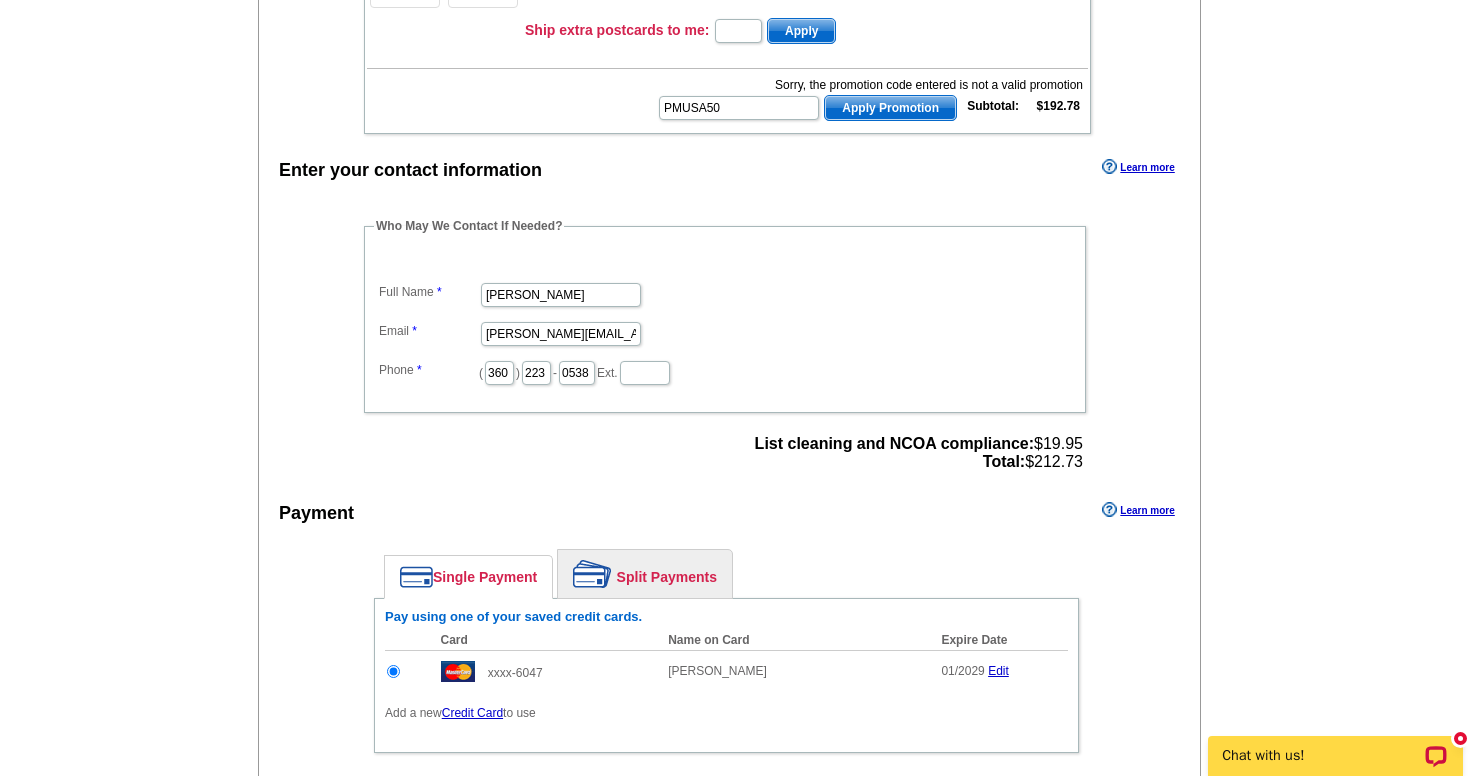 click on "Apply Promotion" at bounding box center [890, 108] 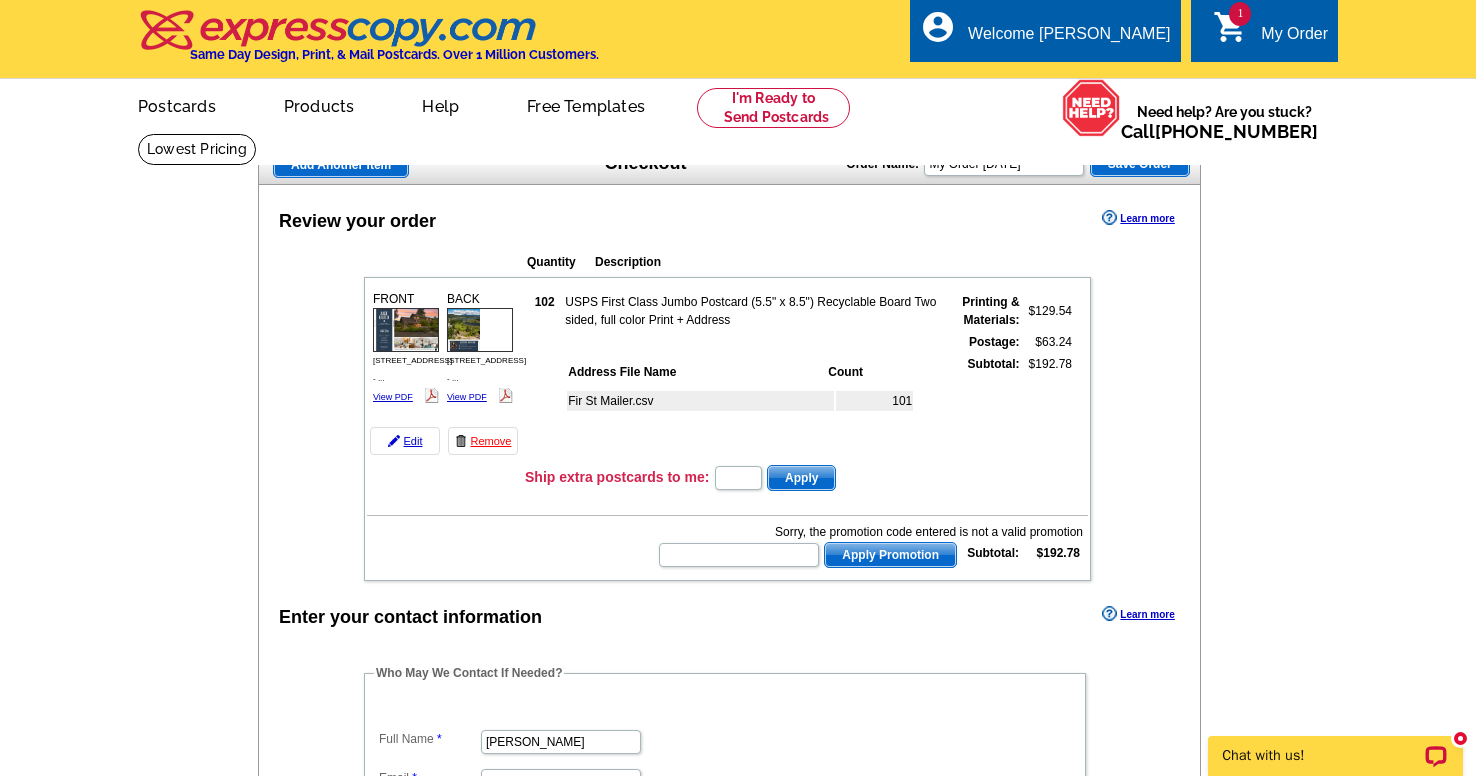 scroll, scrollTop: 0, scrollLeft: 0, axis: both 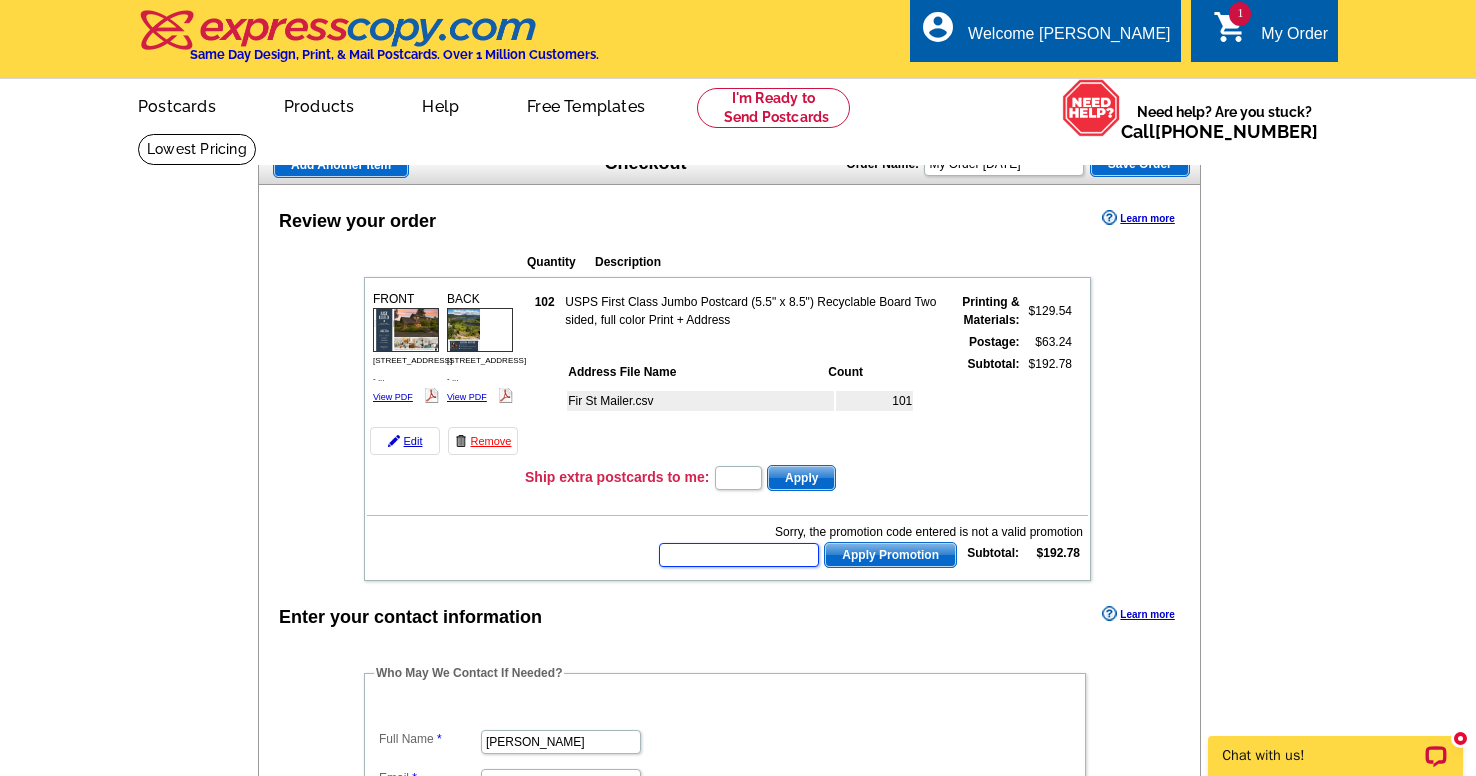 click at bounding box center (739, 555) 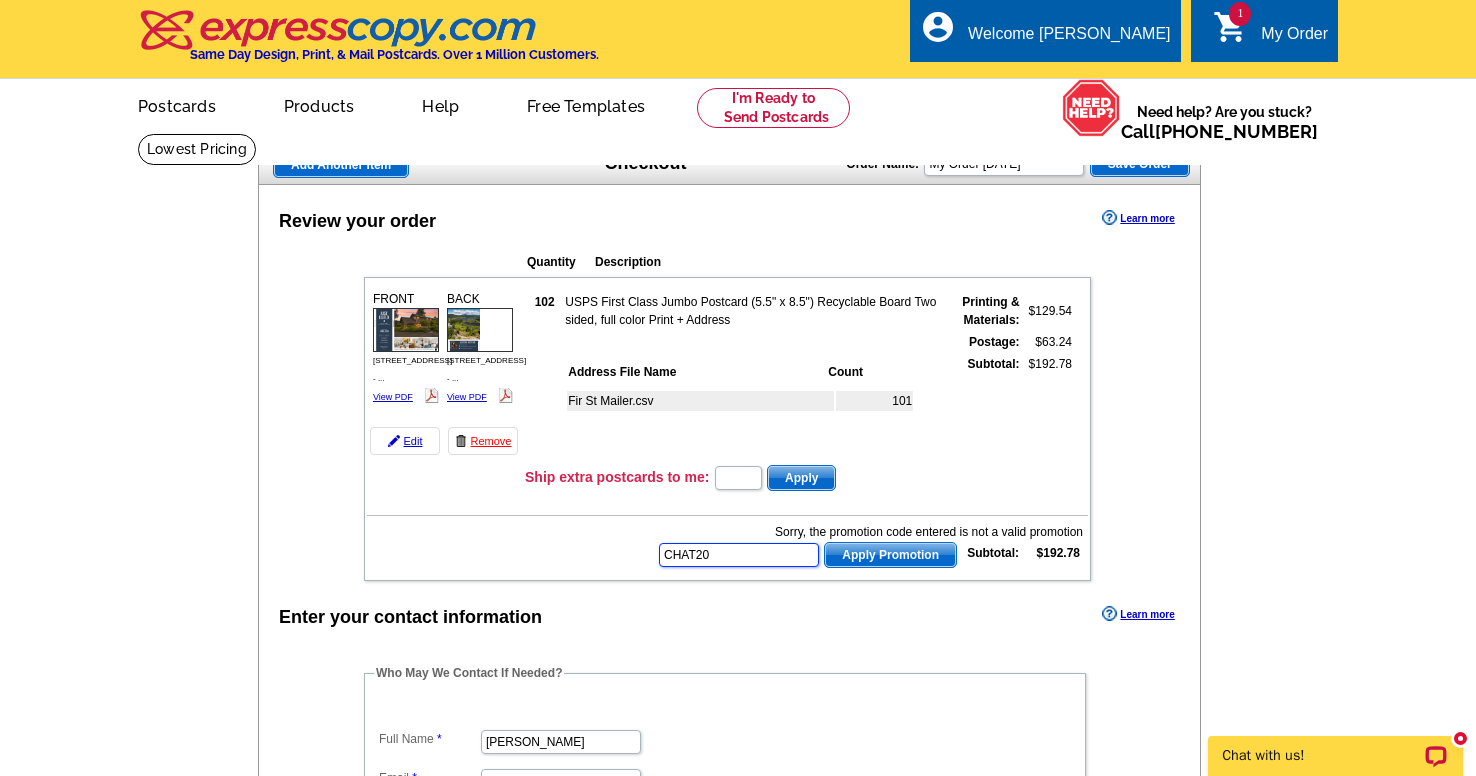 type on "CHAT20" 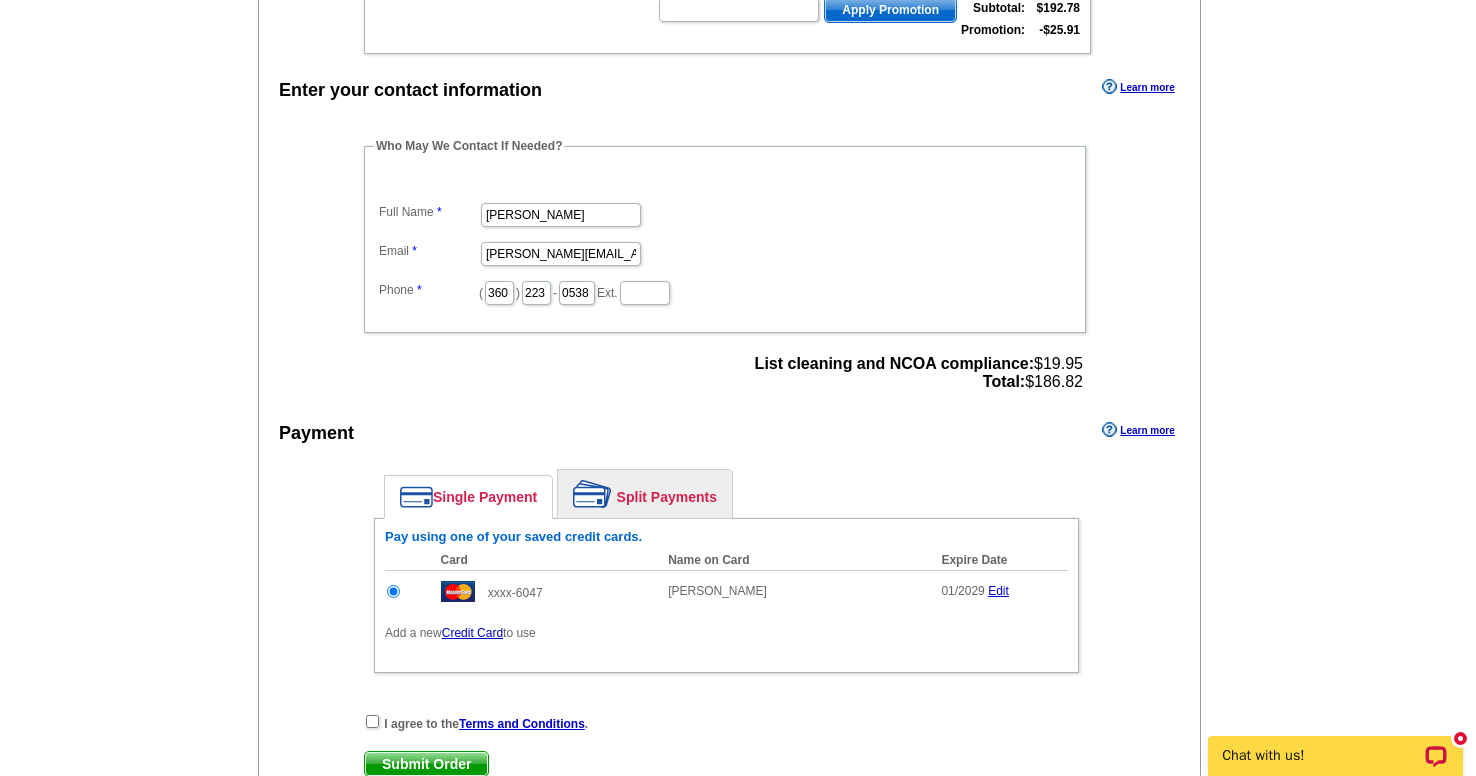scroll, scrollTop: 596, scrollLeft: 0, axis: vertical 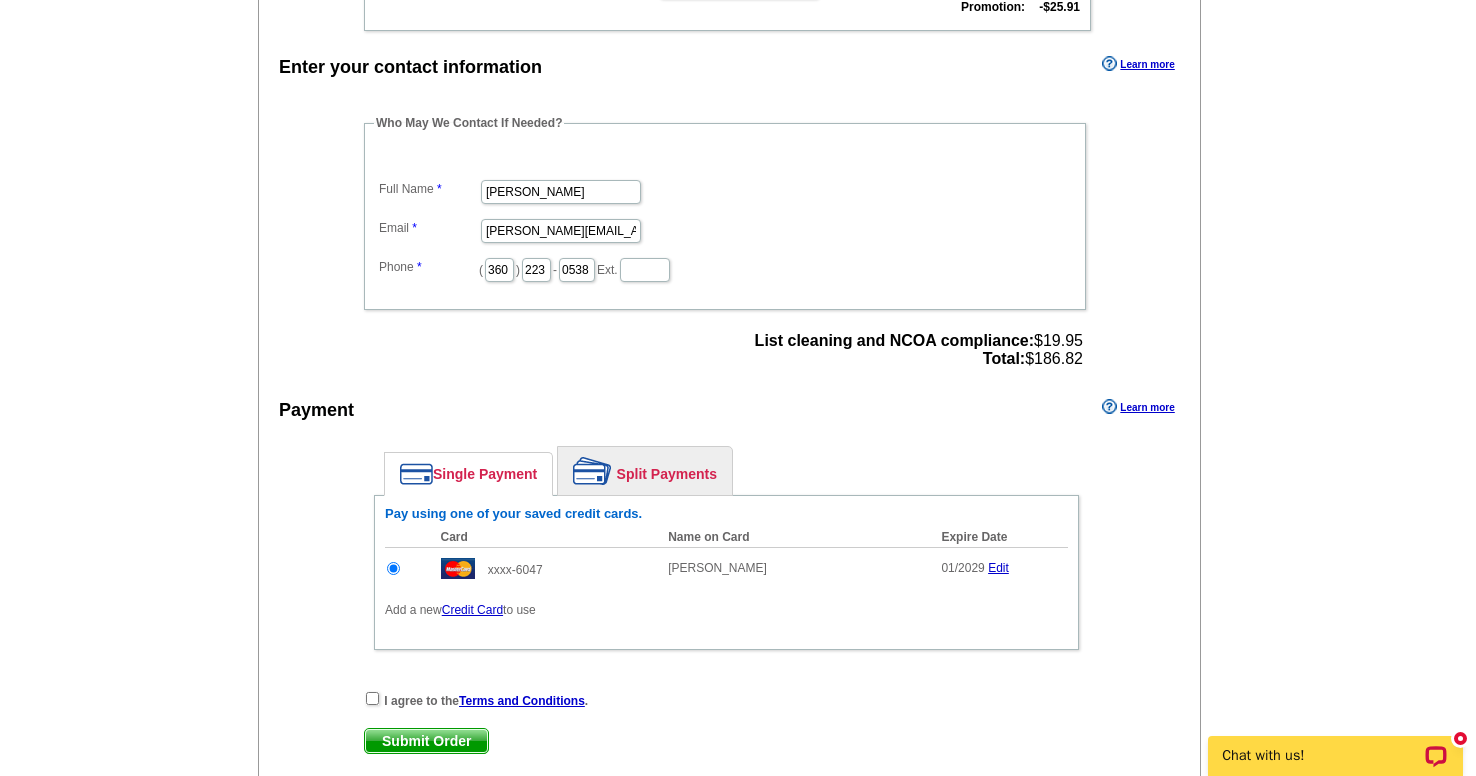 click at bounding box center (372, 698) 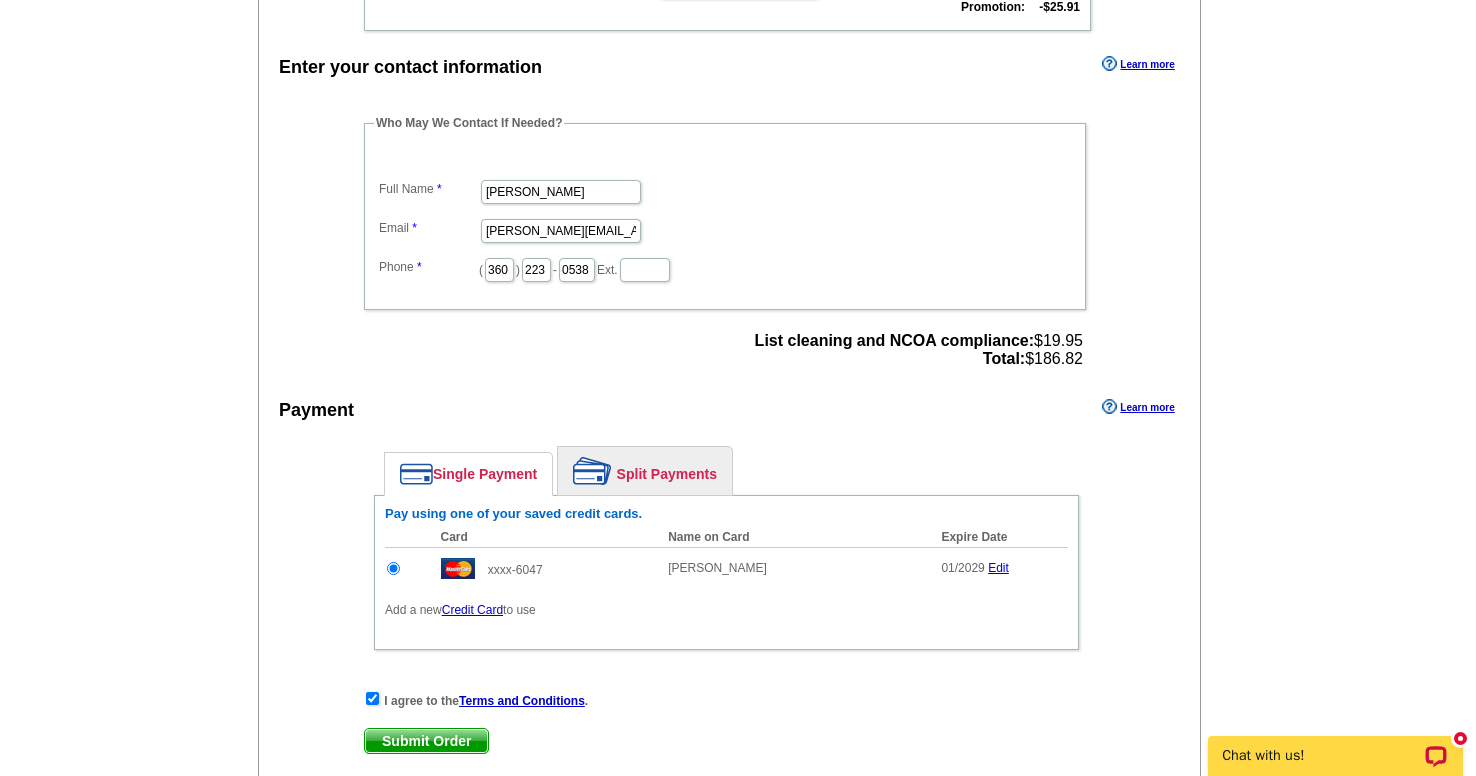 click on "Submit Order" at bounding box center (426, 741) 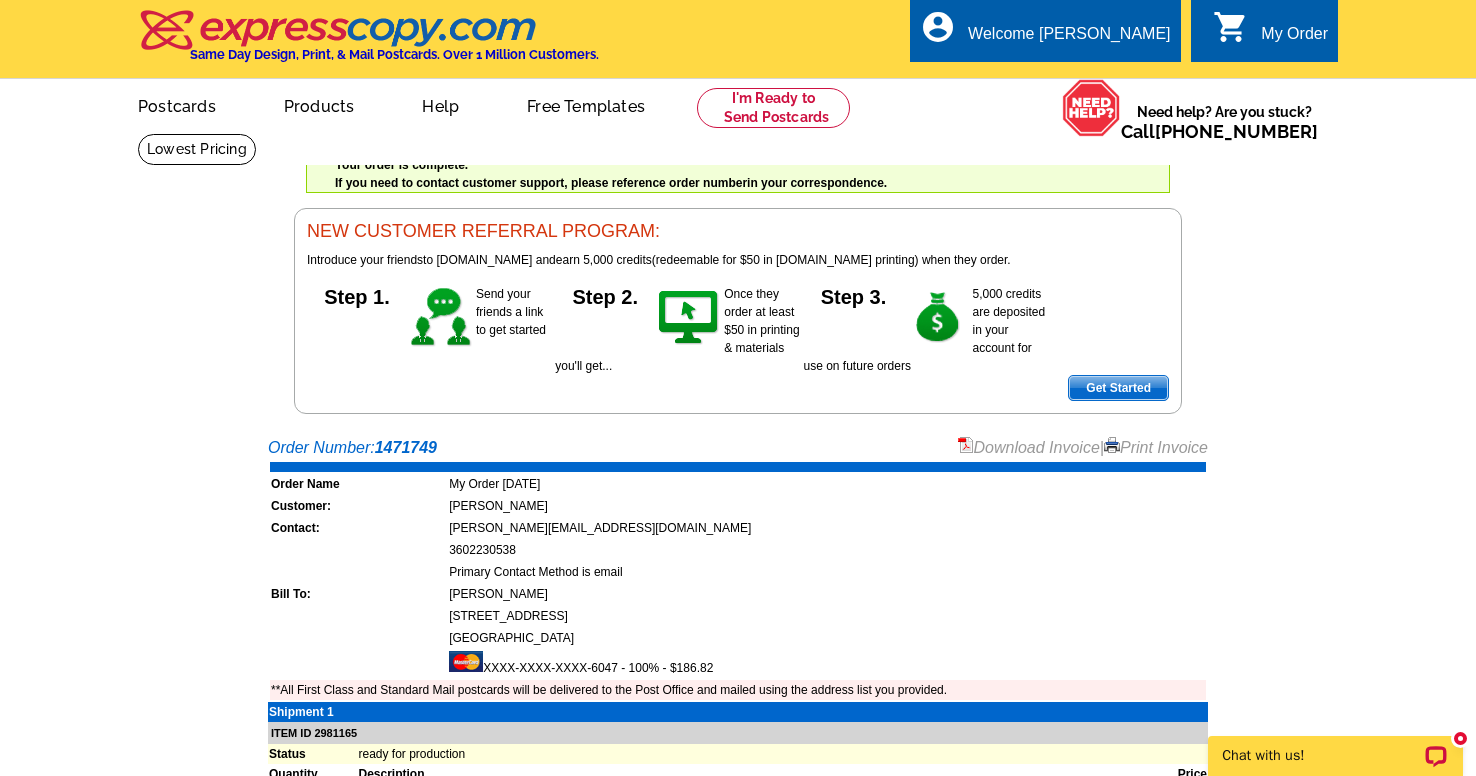 scroll, scrollTop: 0, scrollLeft: 0, axis: both 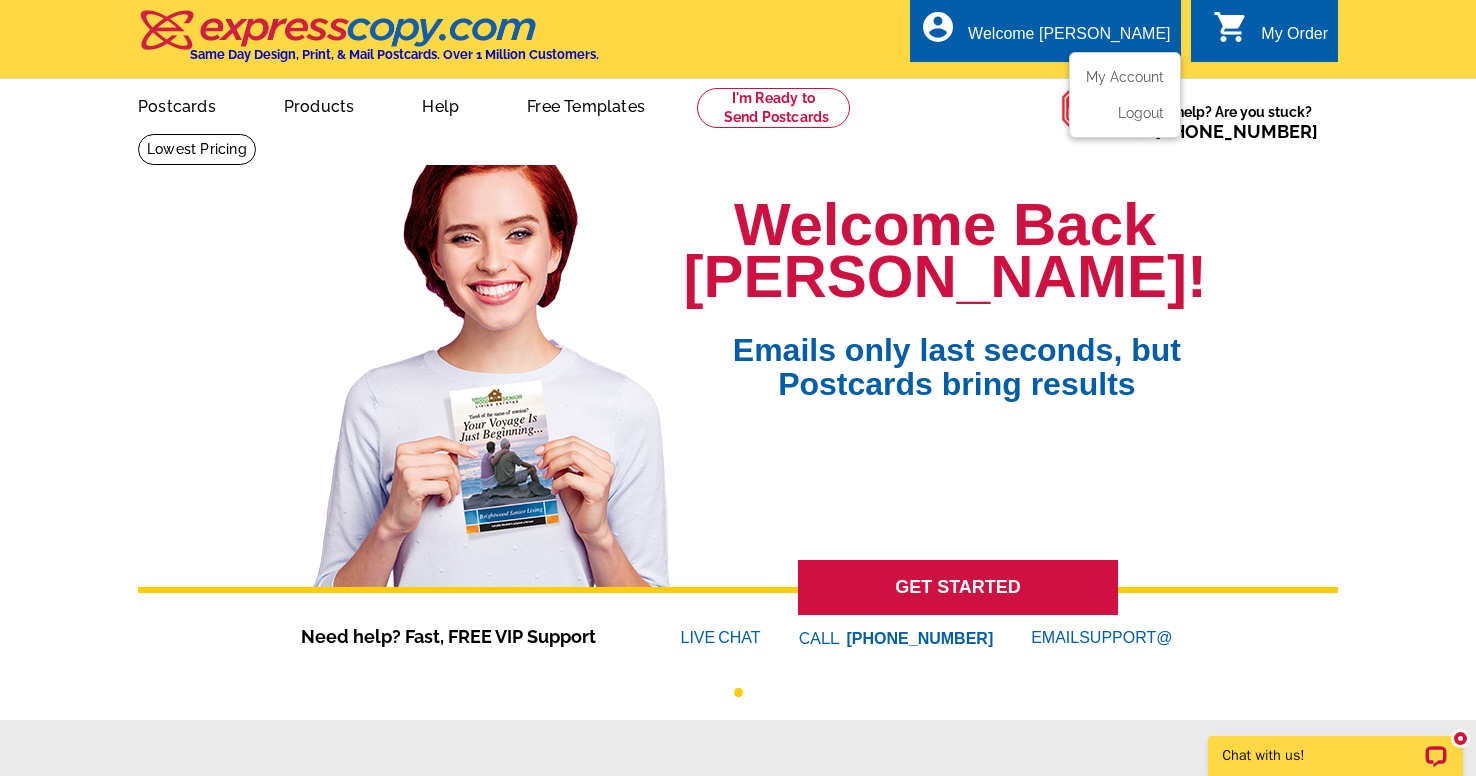 click on "My Account Logout" at bounding box center [1125, 95] 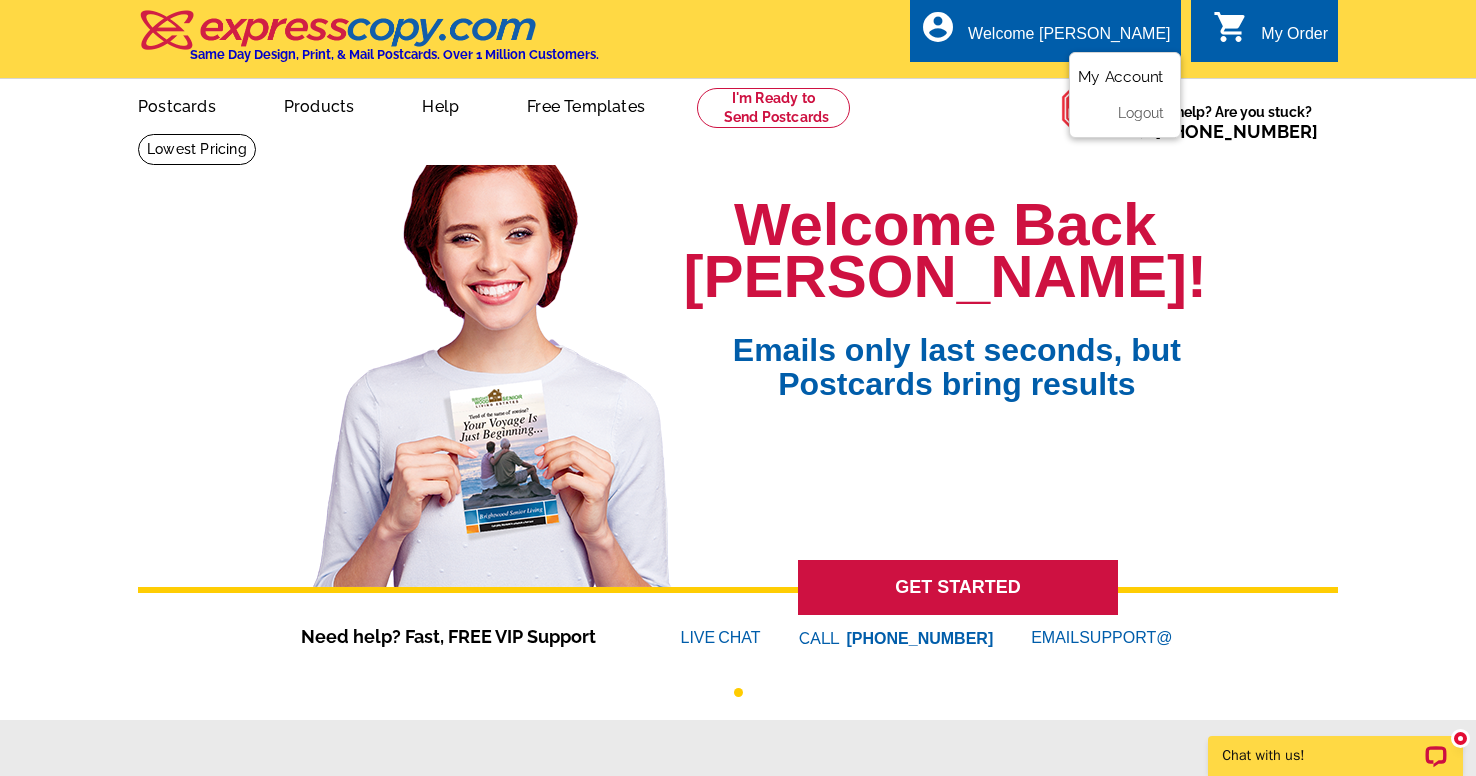 click on "My Account" at bounding box center [1121, 77] 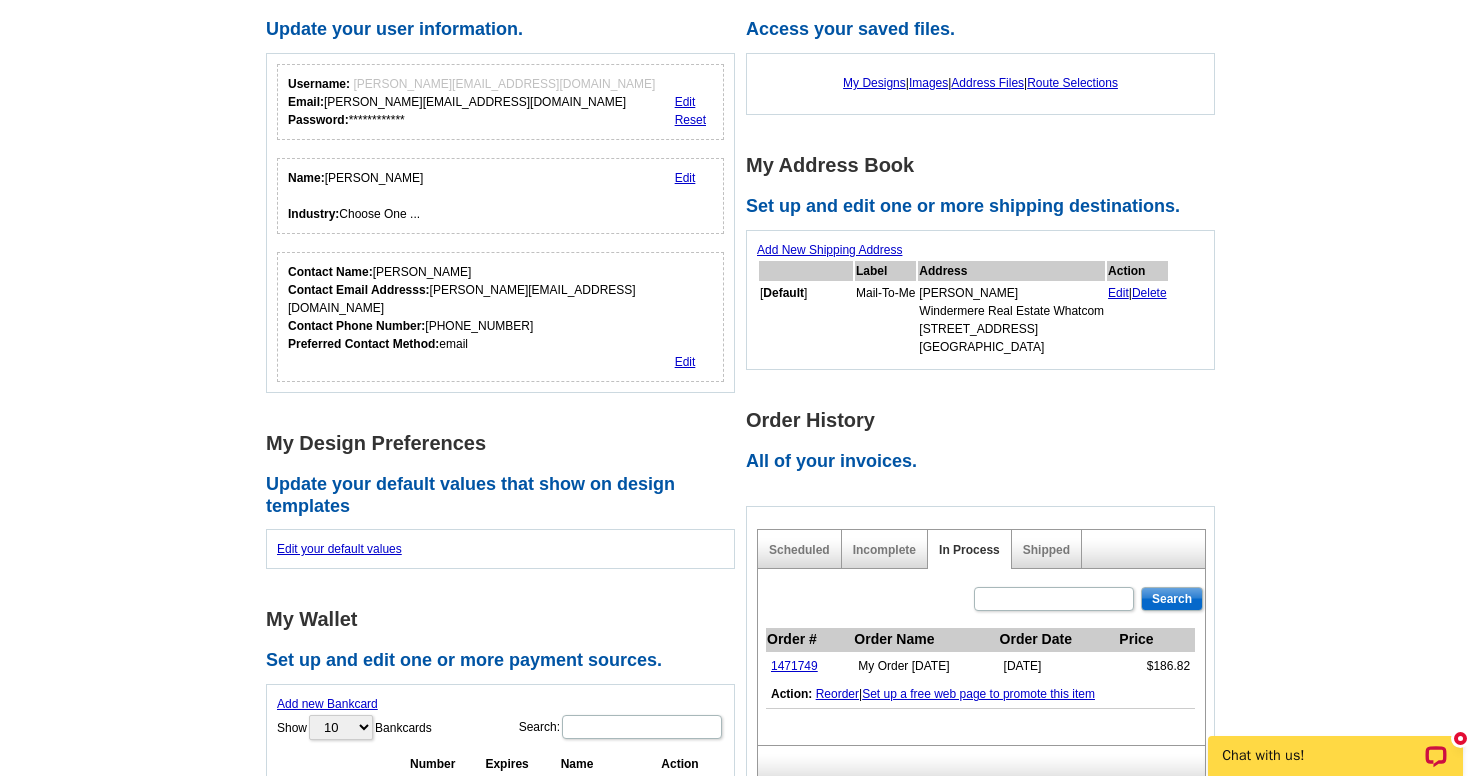 scroll, scrollTop: 238, scrollLeft: 0, axis: vertical 